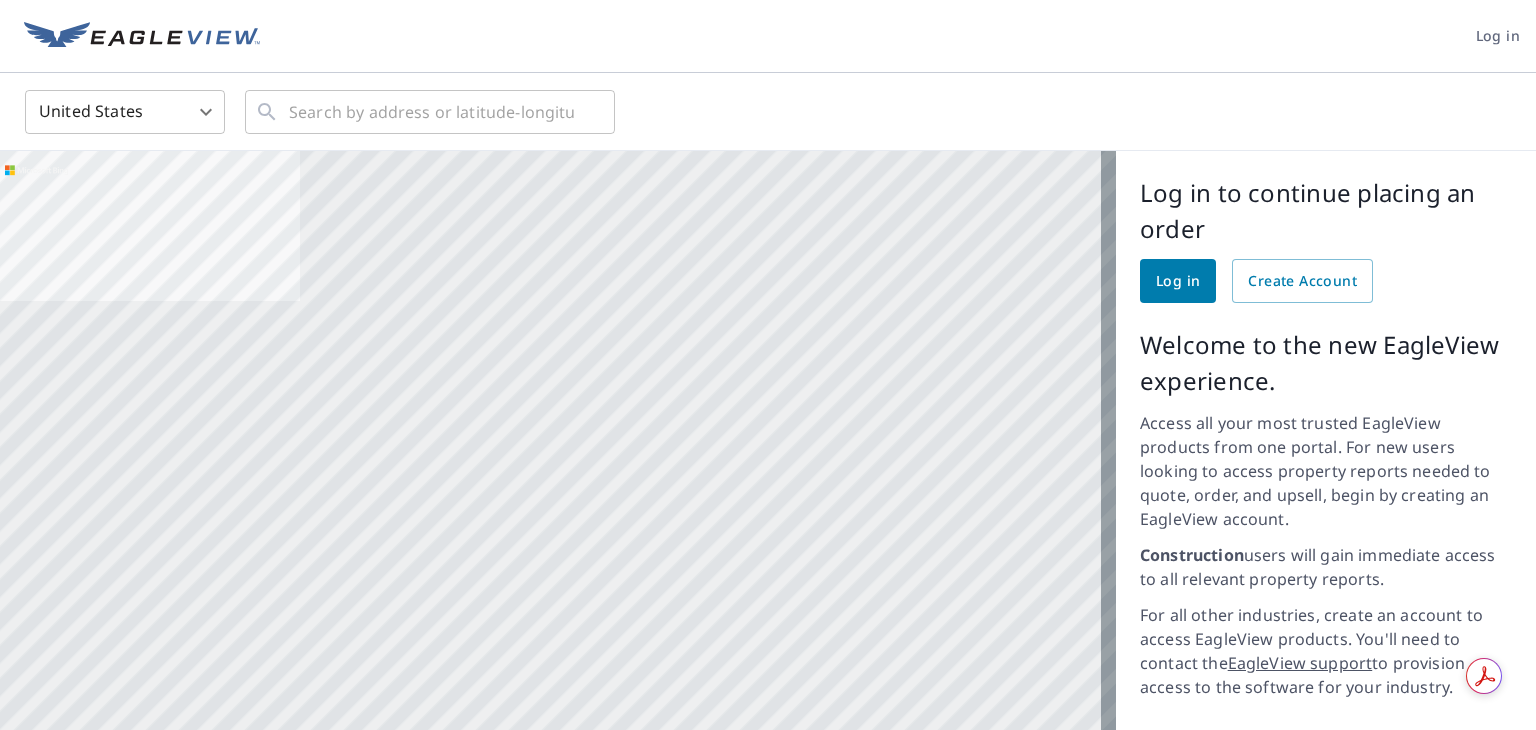 scroll, scrollTop: 0, scrollLeft: 0, axis: both 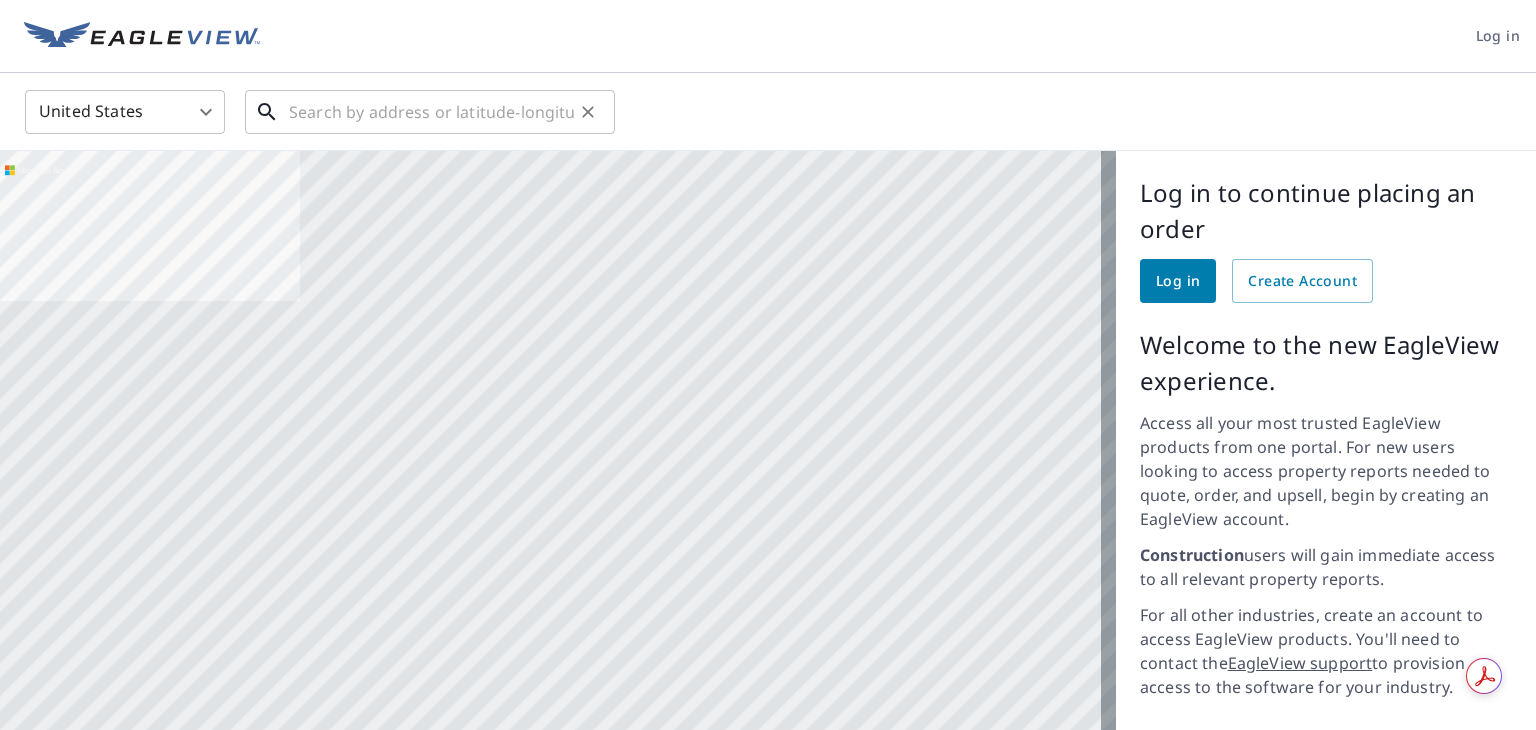 click at bounding box center [431, 112] 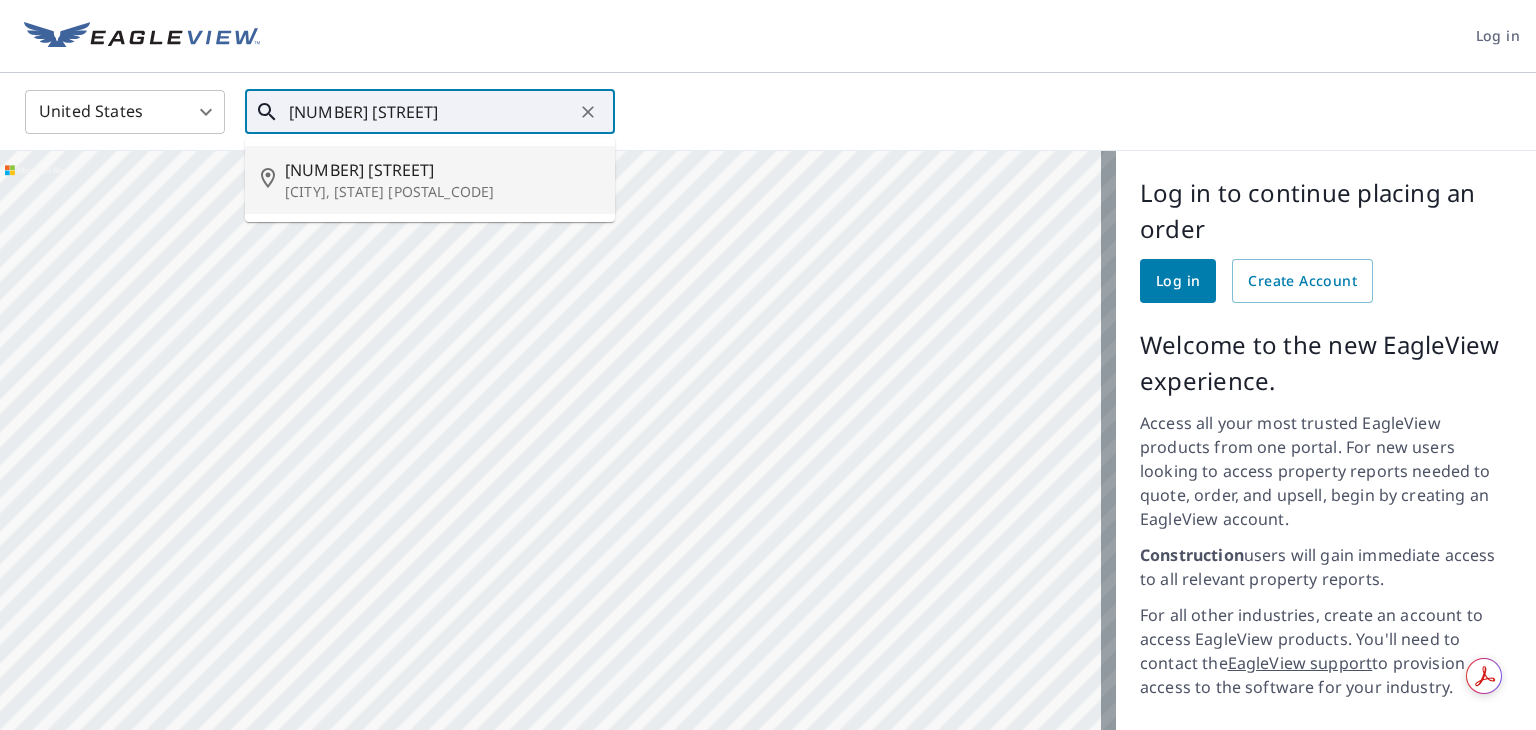 click on "[NUMBER] [STREET]" at bounding box center [442, 170] 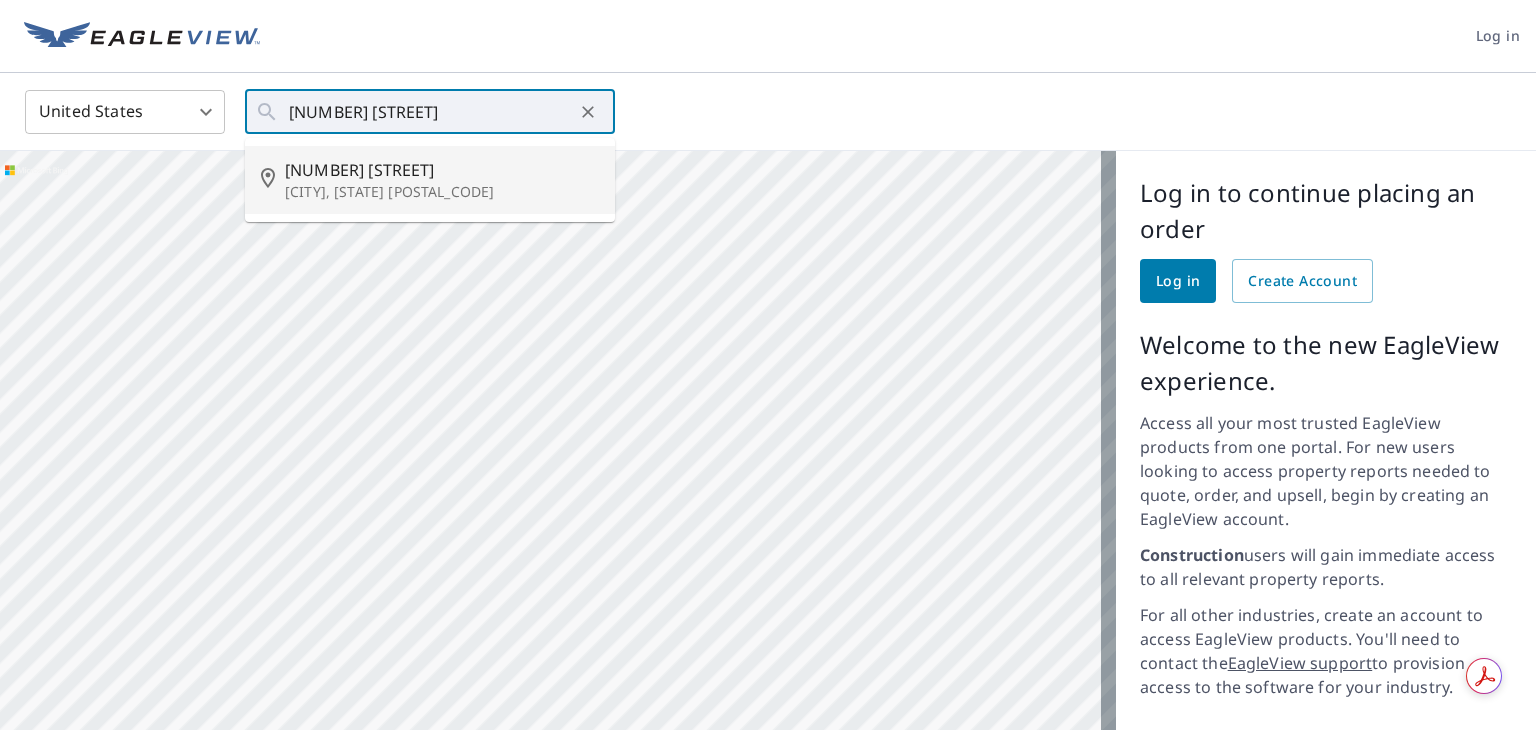 type on "[NUMBER] [STREET] [CITY], [STATE] [POSTAL_CODE]" 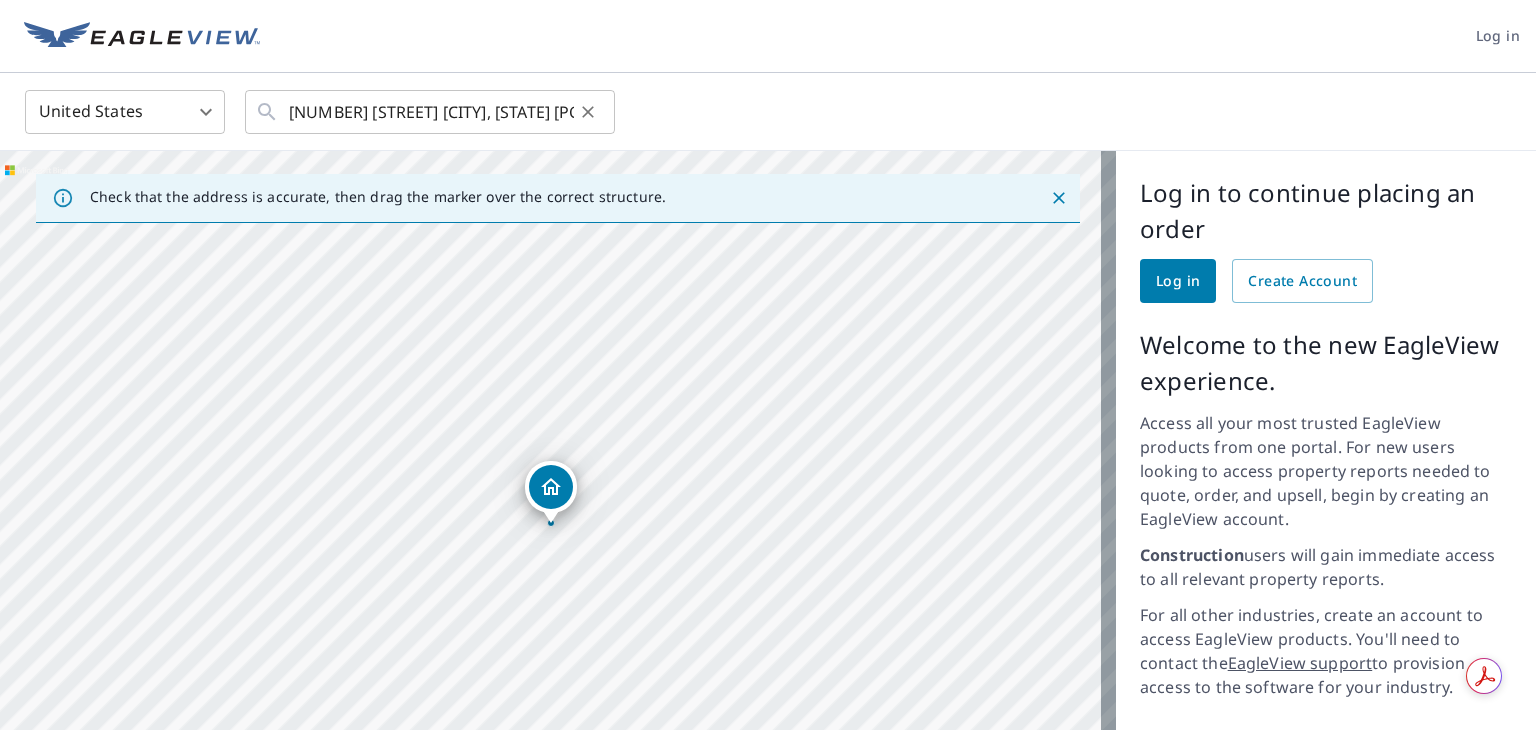 drag, startPoint x: 288, startPoint y: 113, endPoint x: 439, endPoint y: 116, distance: 151.0298 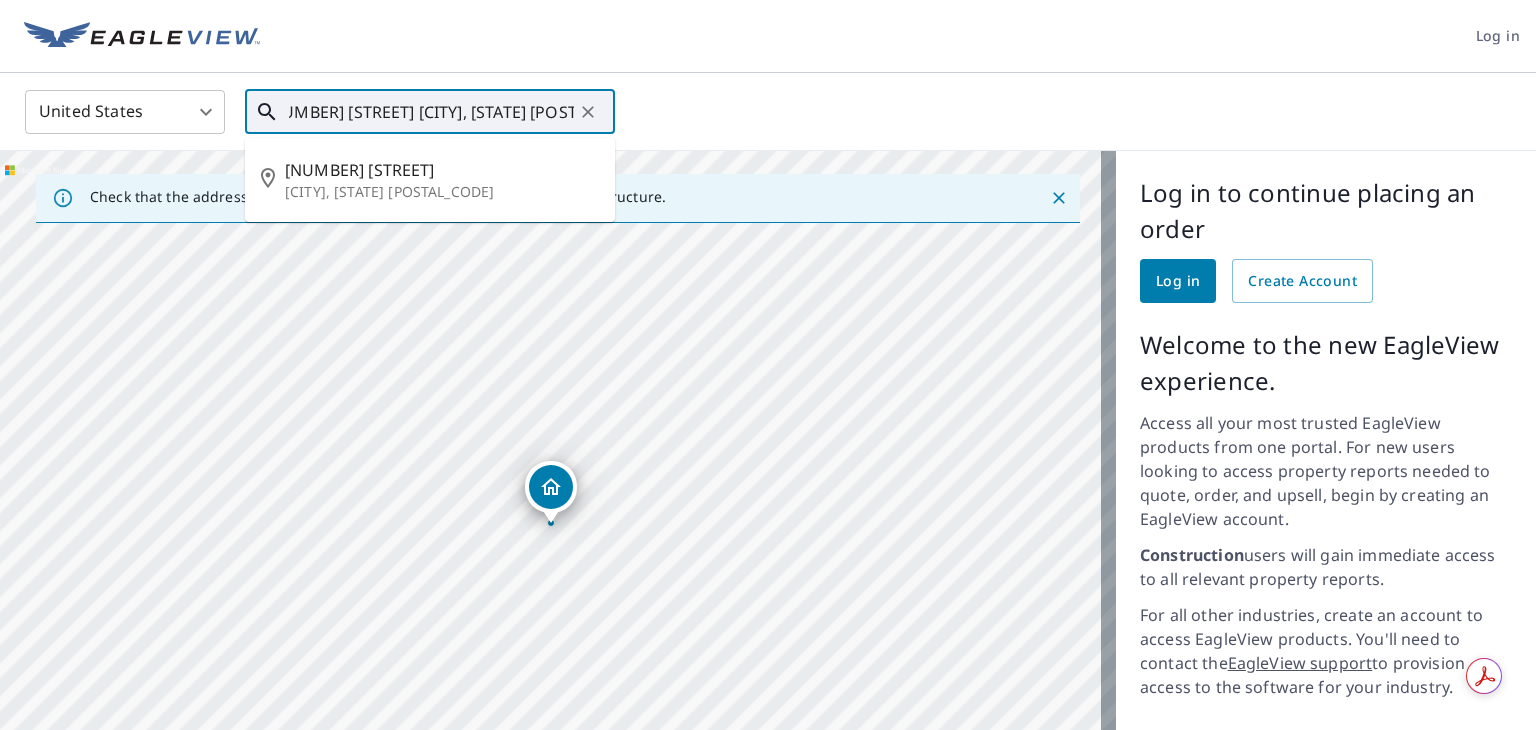 scroll, scrollTop: 0, scrollLeft: 30, axis: horizontal 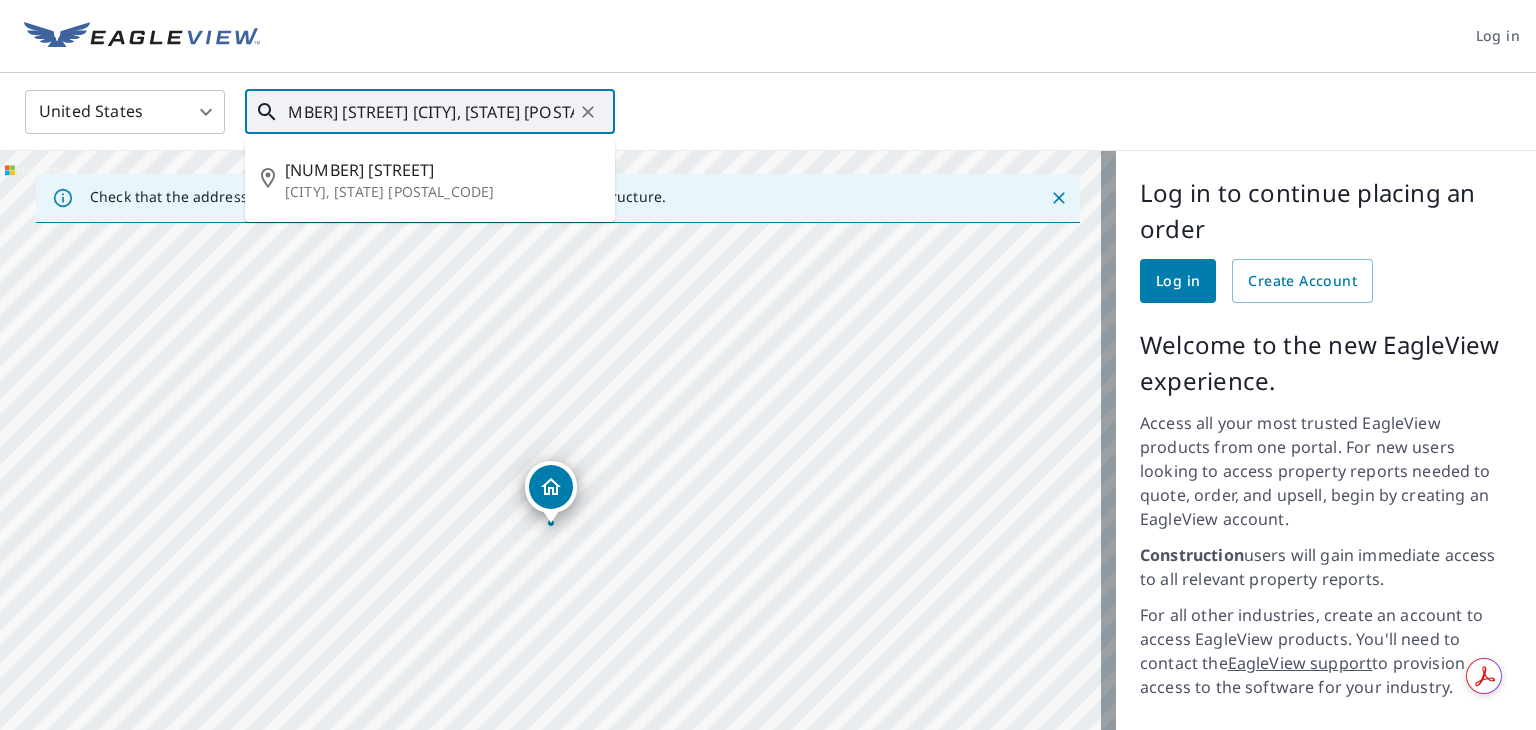 drag, startPoint x: 288, startPoint y: 108, endPoint x: 584, endPoint y: 98, distance: 296.16888 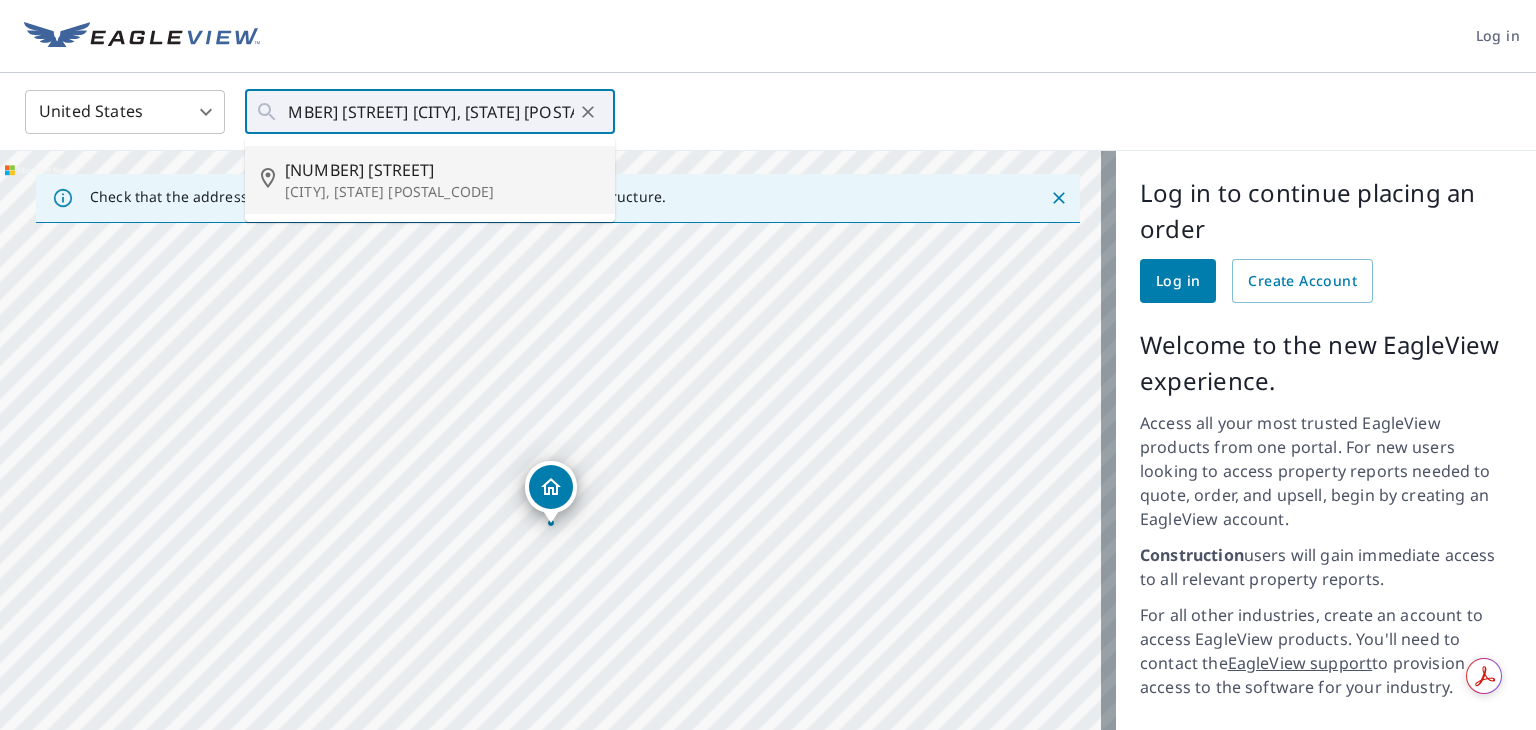 click on "Log in" at bounding box center [1178, 281] 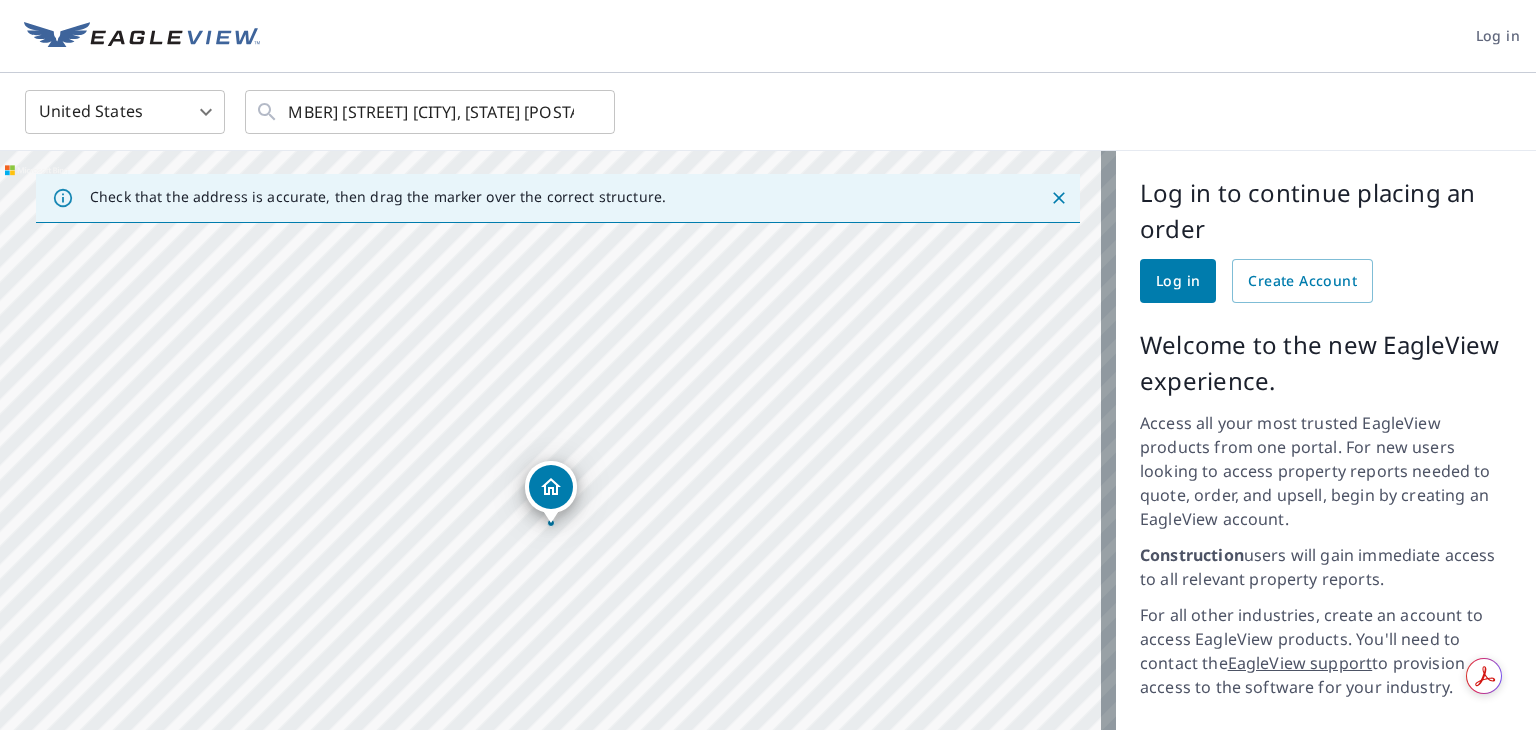 scroll, scrollTop: 0, scrollLeft: 0, axis: both 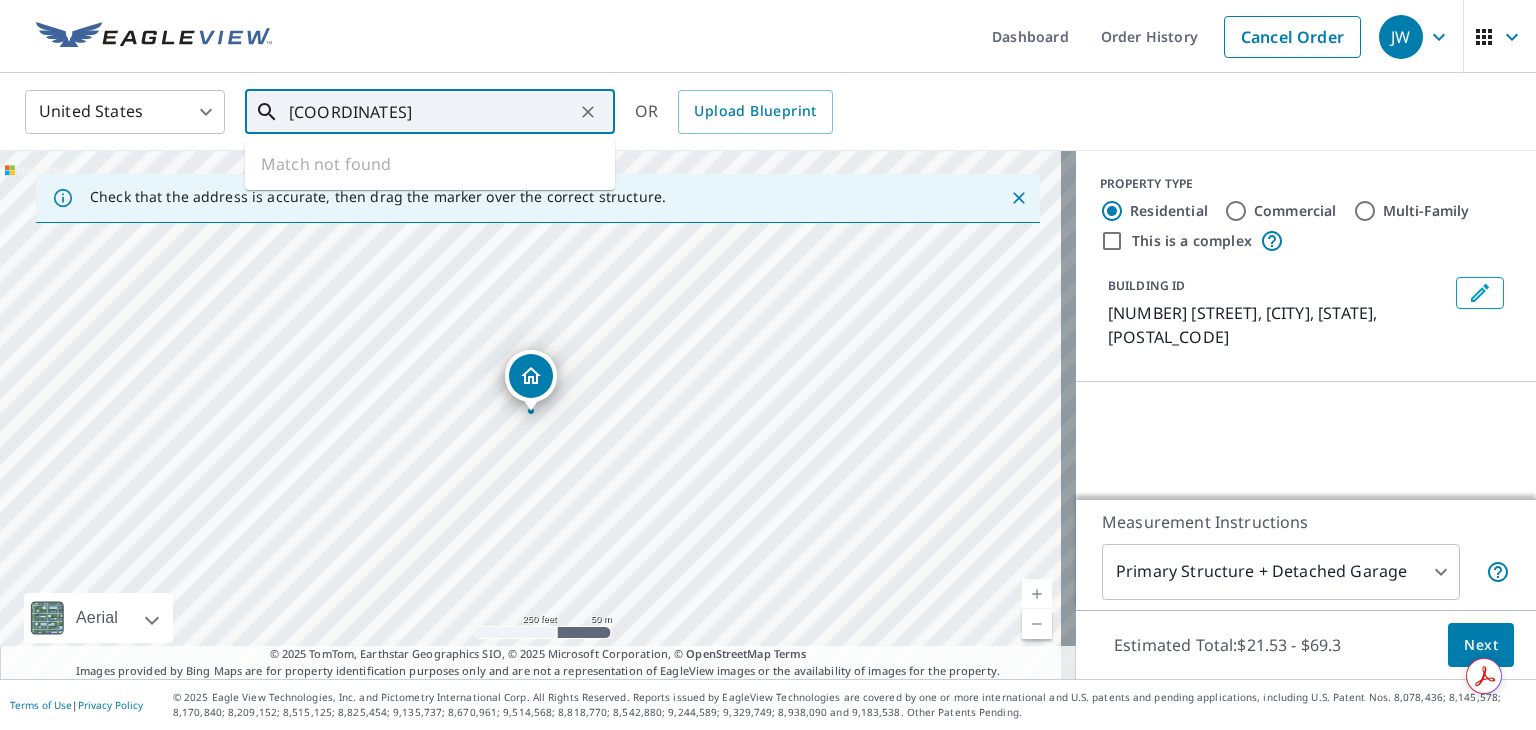 click on "[COORDINATES]" at bounding box center [431, 112] 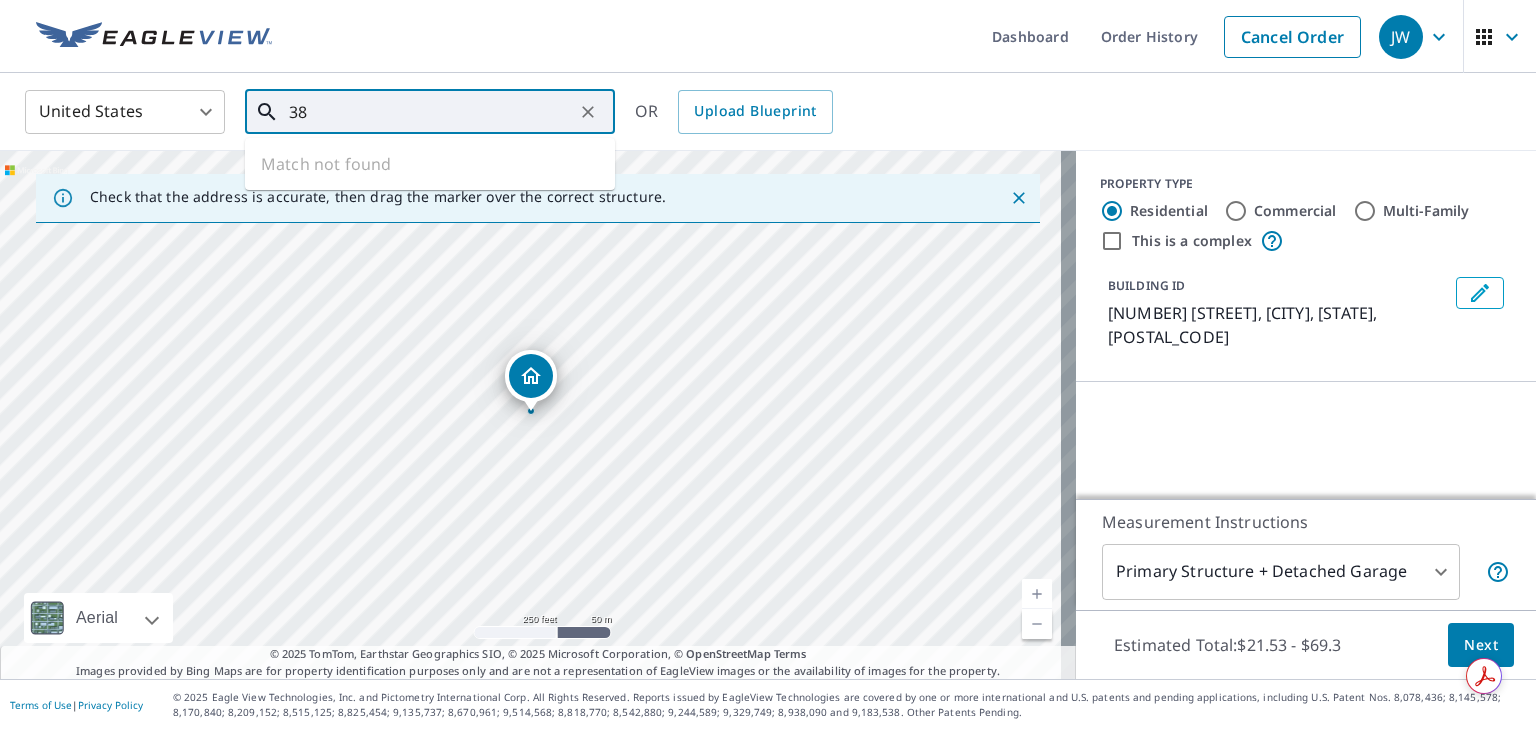 type on "3" 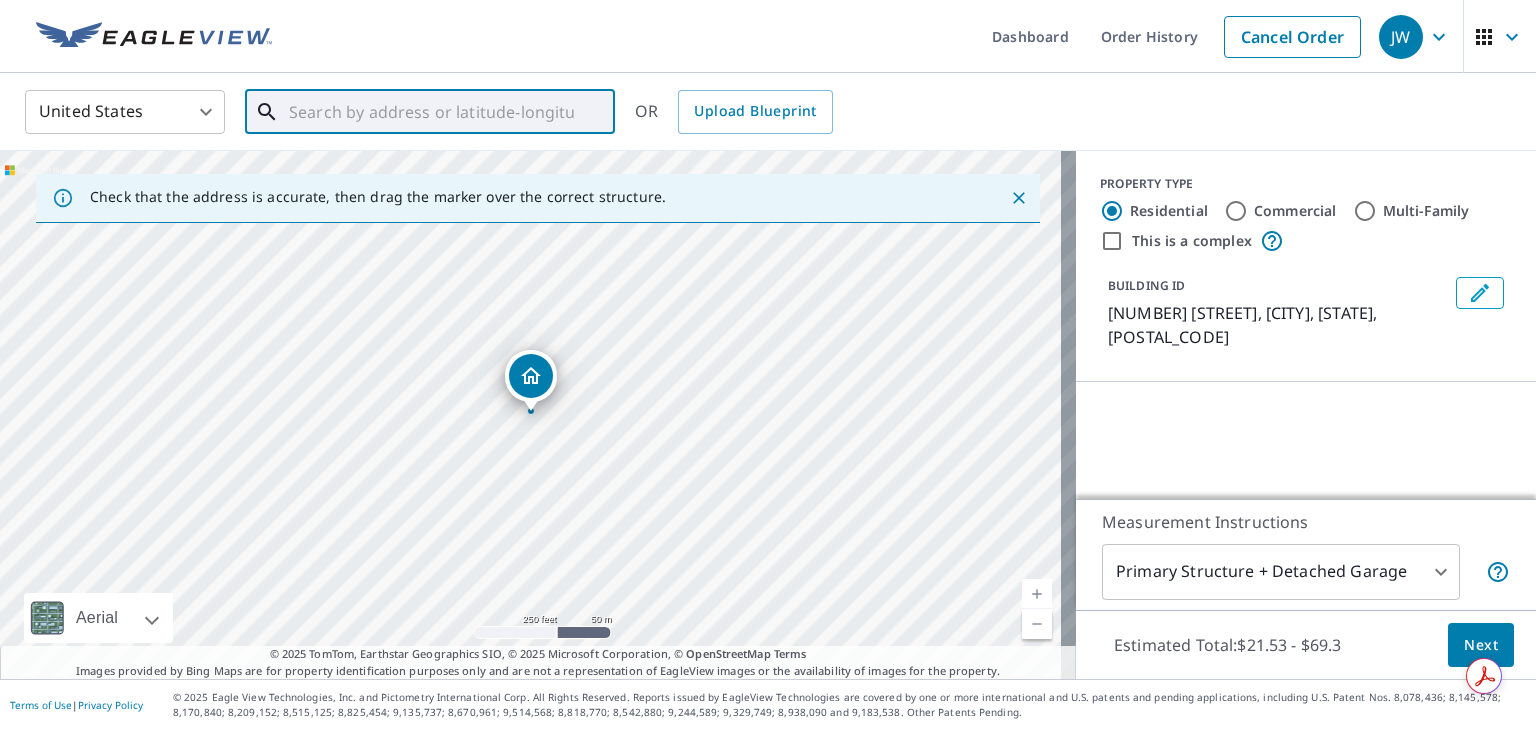 paste on "[NUMBER] [STREET] [CITY], [STATE] [POSTAL_CODE]" 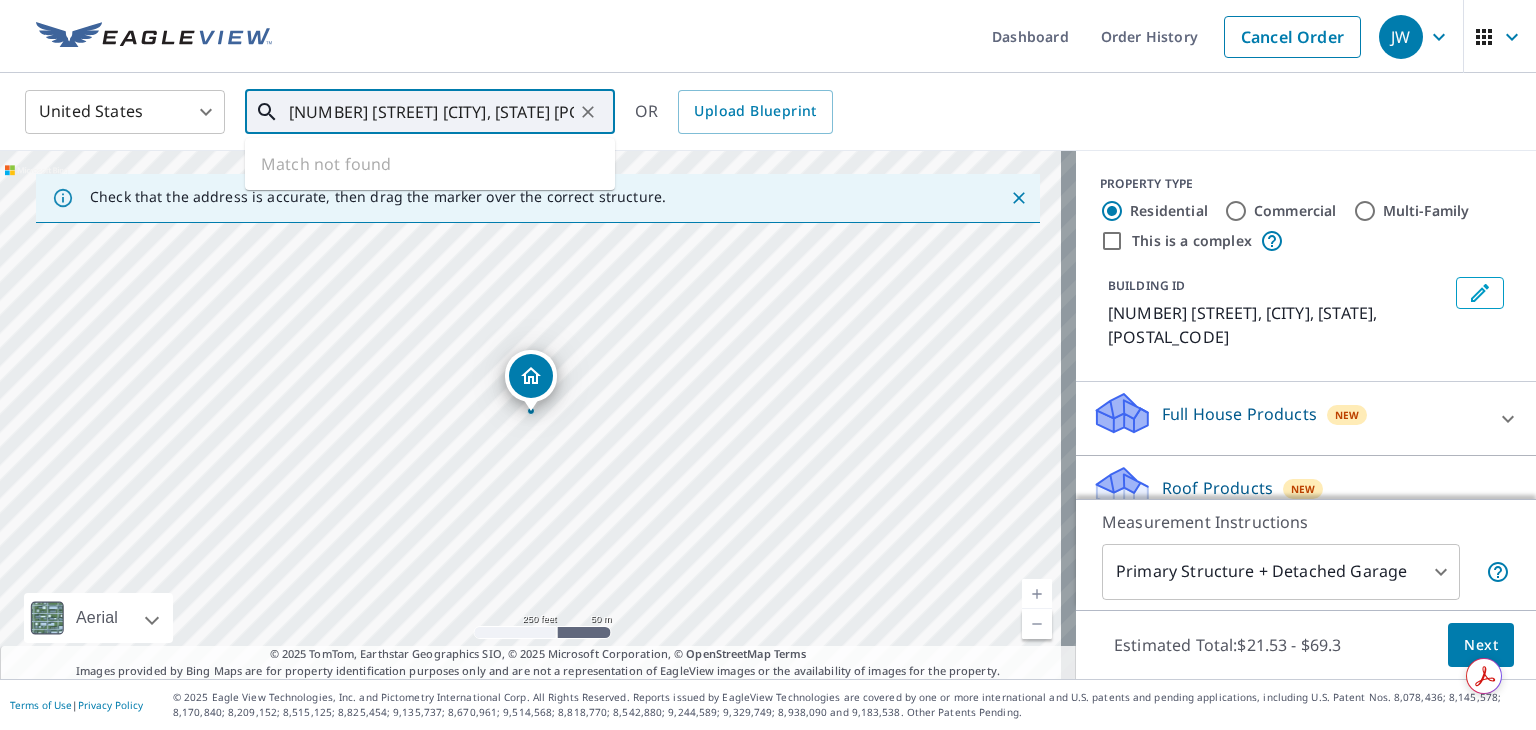 scroll, scrollTop: 0, scrollLeft: 30, axis: horizontal 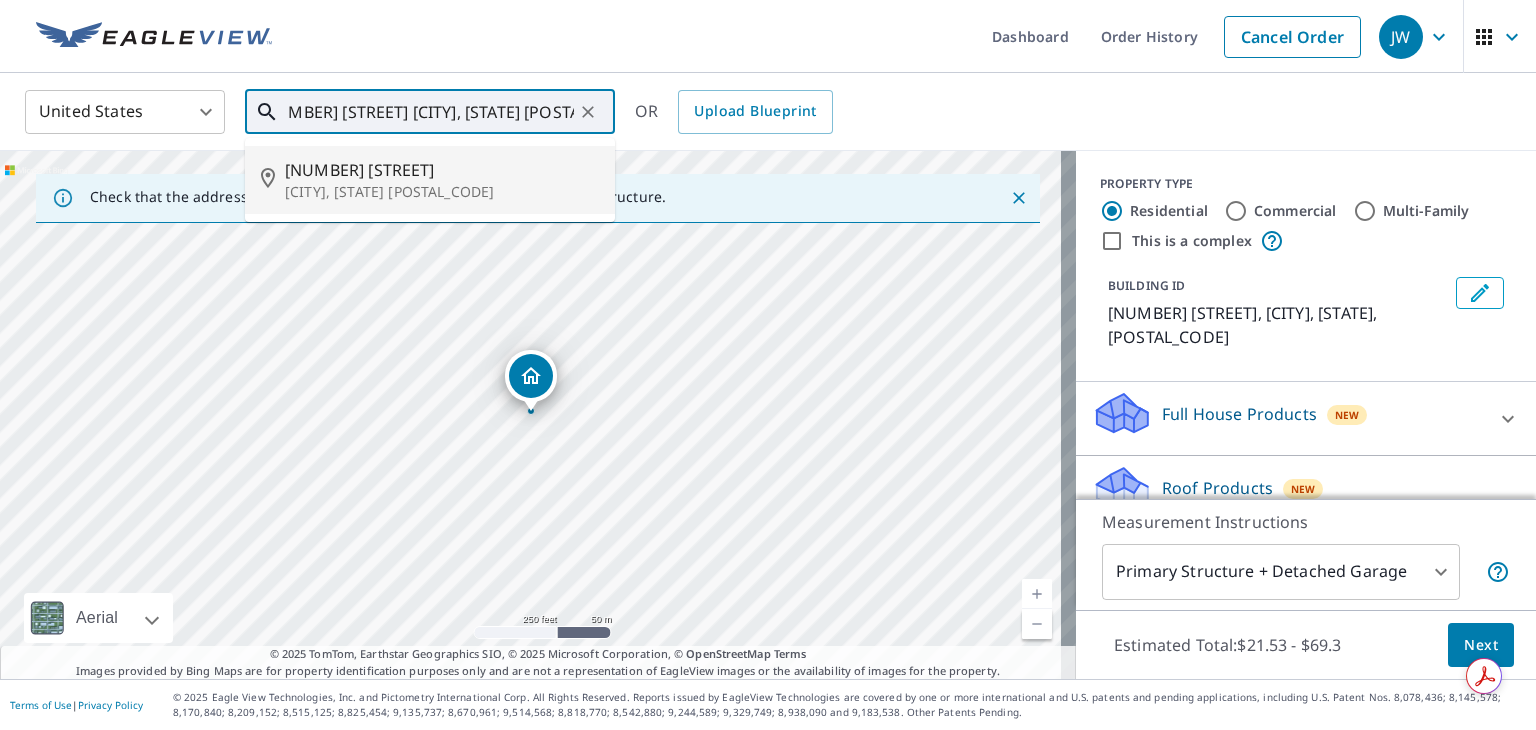 click on "[NUMBER] [STREET]" at bounding box center (442, 170) 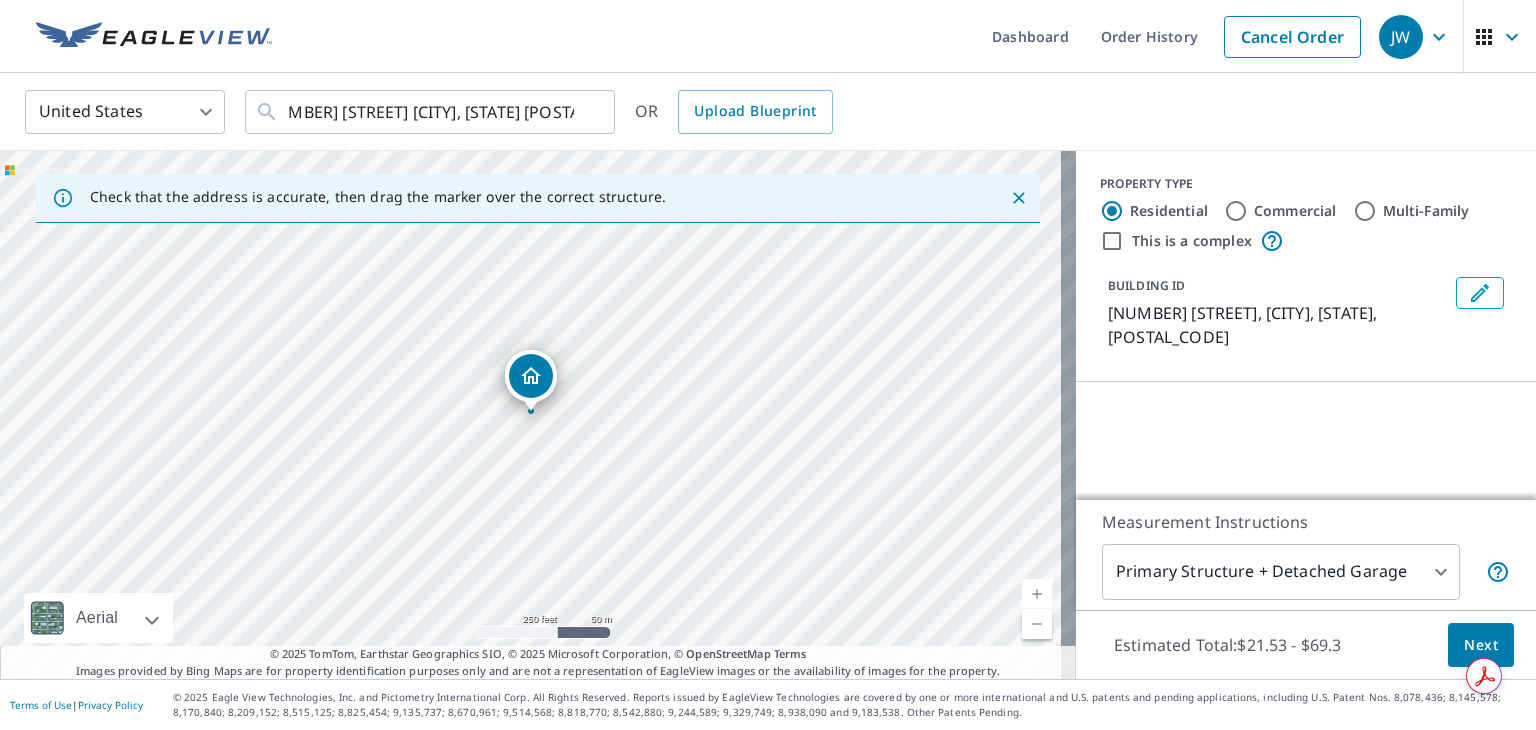 scroll, scrollTop: 0, scrollLeft: 0, axis: both 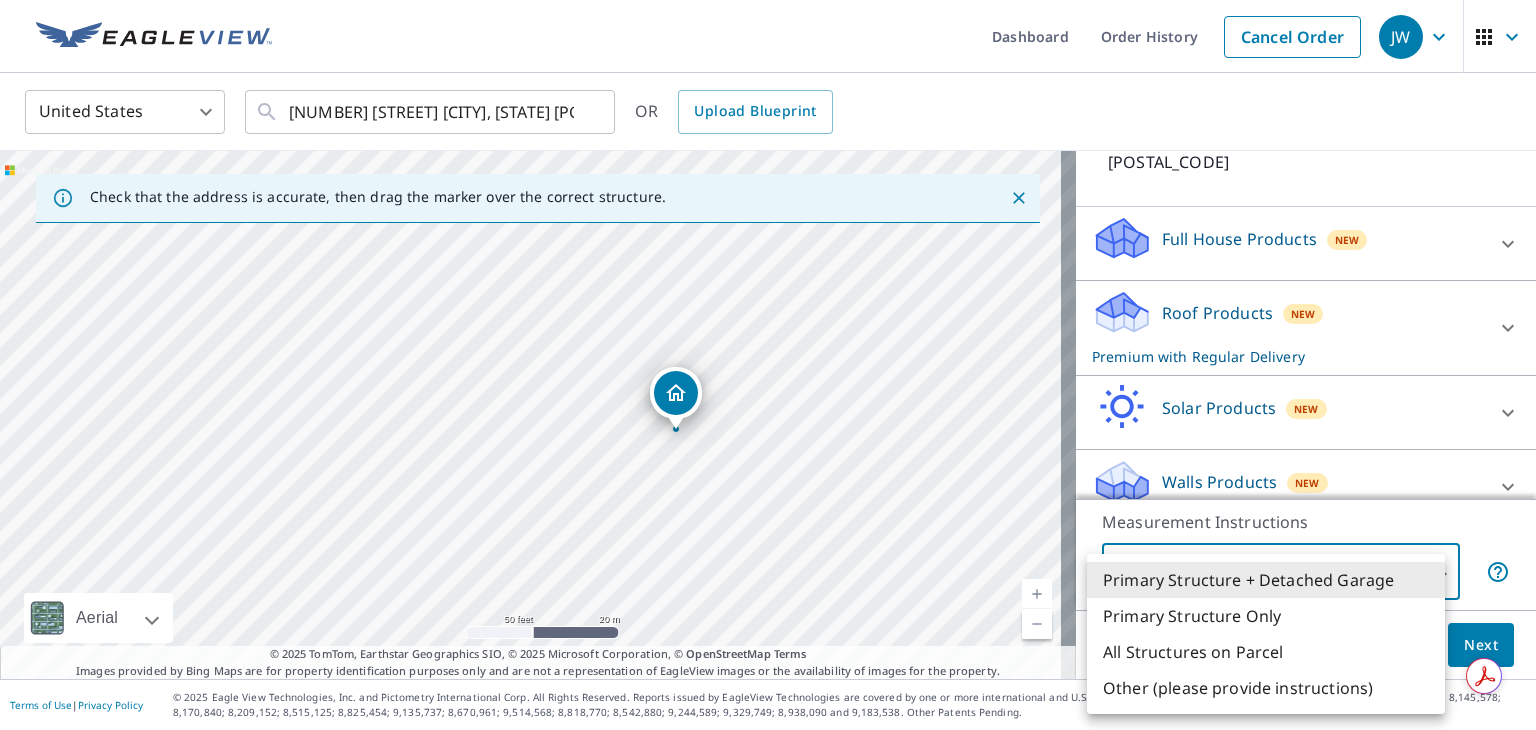 click on "JW JW
Dashboard Order History Cancel Order JW United States US ​ 2923 Middlesburg Dr O Fallon, MO 63368 ​ OR Upload Blueprint Check that the address is accurate, then drag the marker over the correct structure. 2923 Middlesburg Dr O Fallon, MO 63368 Aerial Road A standard road map Aerial A detailed look from above Labels Labels 50 feet 20 m © 2025 TomTom, © Vexcel Imaging, © 2025 Microsoft Corporation,  © OpenStreetMap Terms © 2025 TomTom, Earthstar Geographics SIO, © 2025 Microsoft Corporation, ©   OpenStreetMap   Terms Images provided by Bing Maps are for property identification purposes only and are not a representation of EagleView images or the availability of images for the property. PROPERTY TYPE Residential Commercial Multi-Family This is a complex BUILDING ID 2923 Middlesburg Dr, O Fallon, MO, 63368 Full House Products New Full House™ $99 Roof Products New Premium with Regular Delivery Premium $21.53 - $69.3 Delivery Regular $0 8 ​ Gutter $13.65 Bid Perfect™ $18 Solar Products" at bounding box center (768, 365) 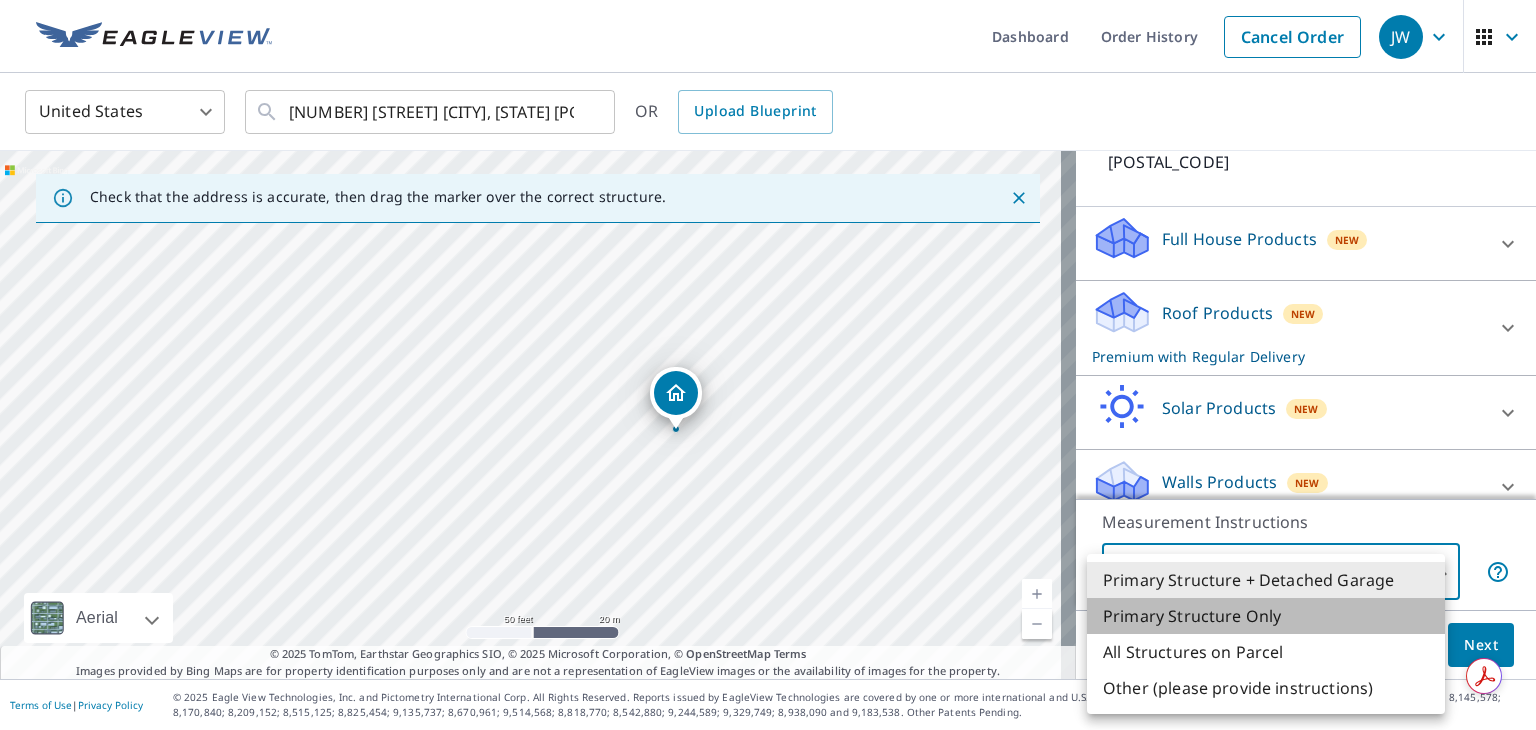 click on "Primary Structure Only" at bounding box center [1266, 616] 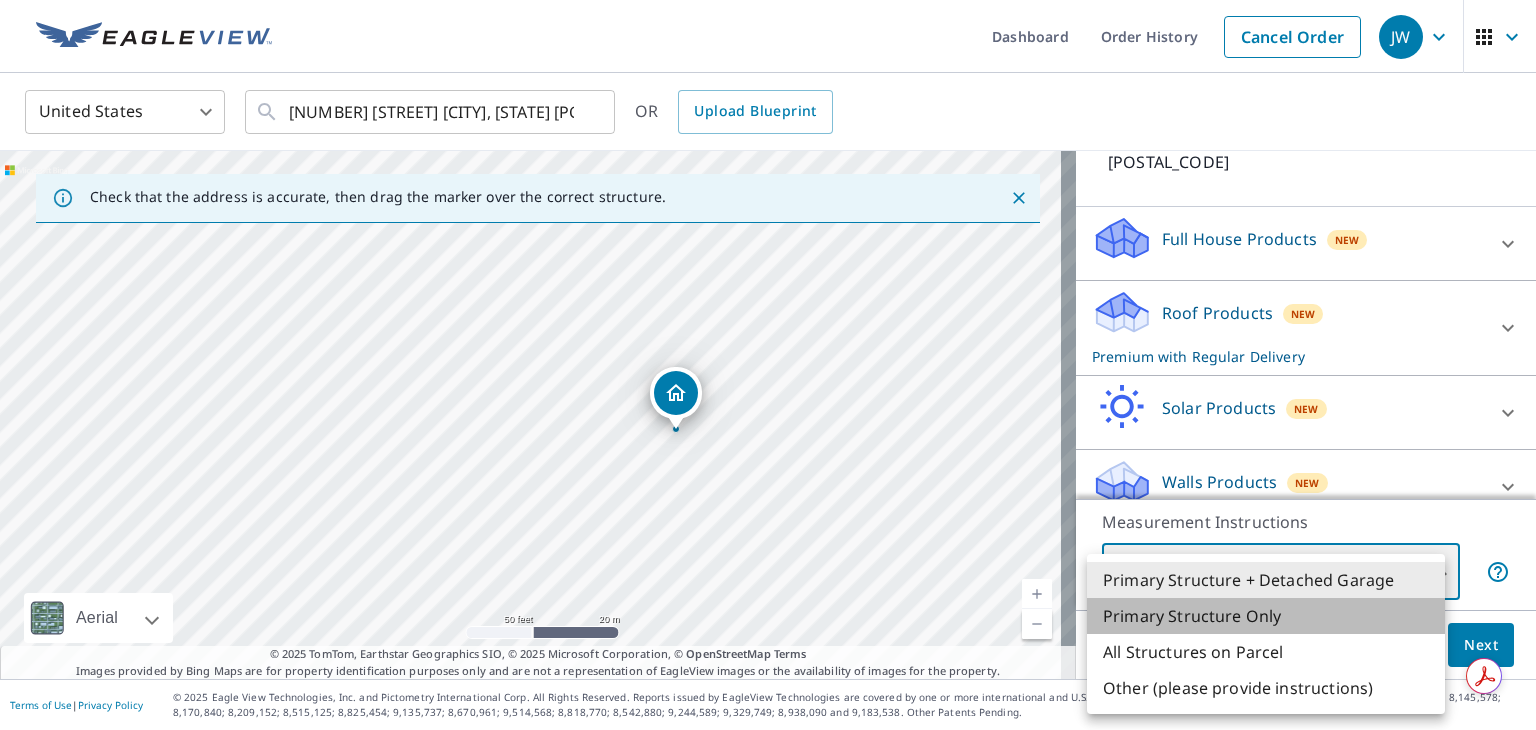 type on "2" 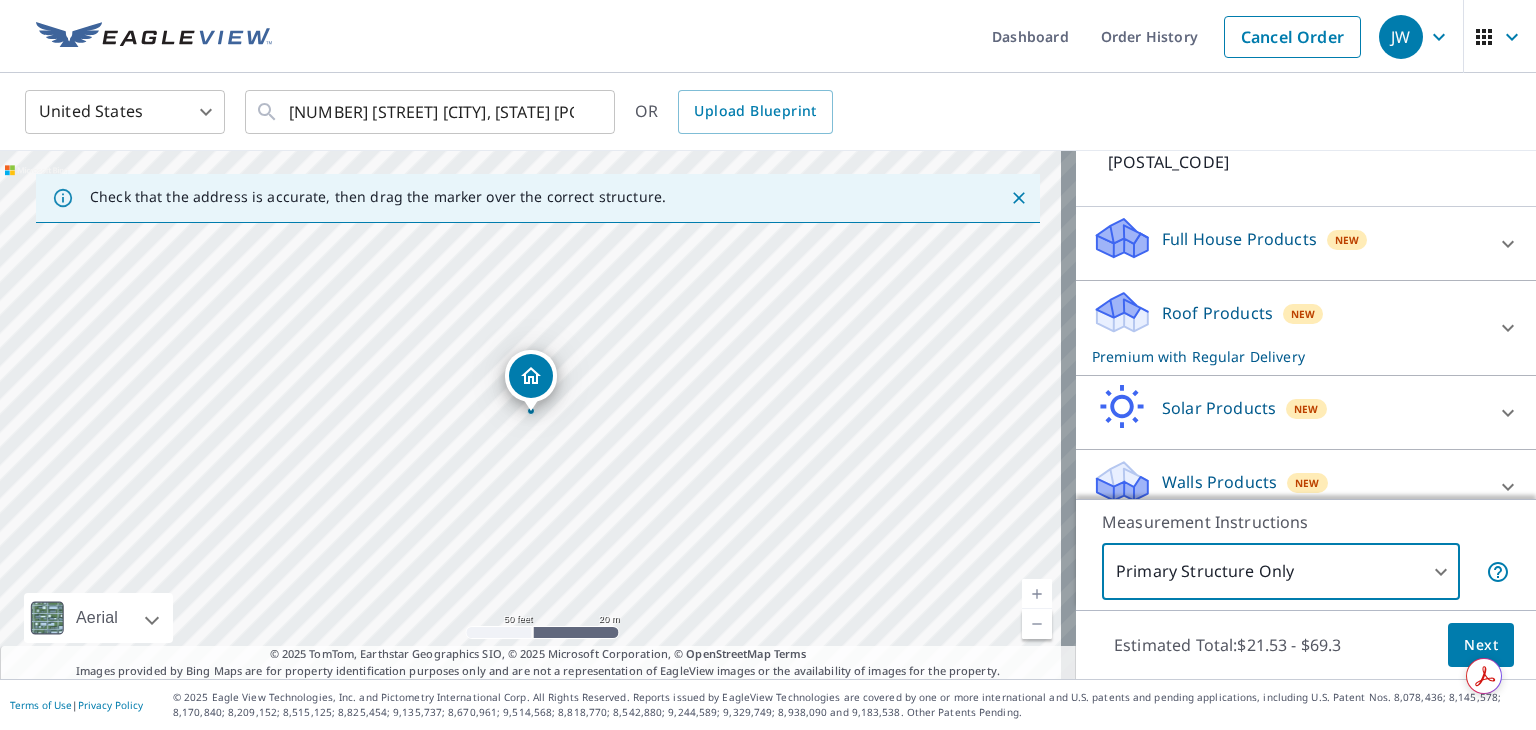click on "Next" at bounding box center [1481, 645] 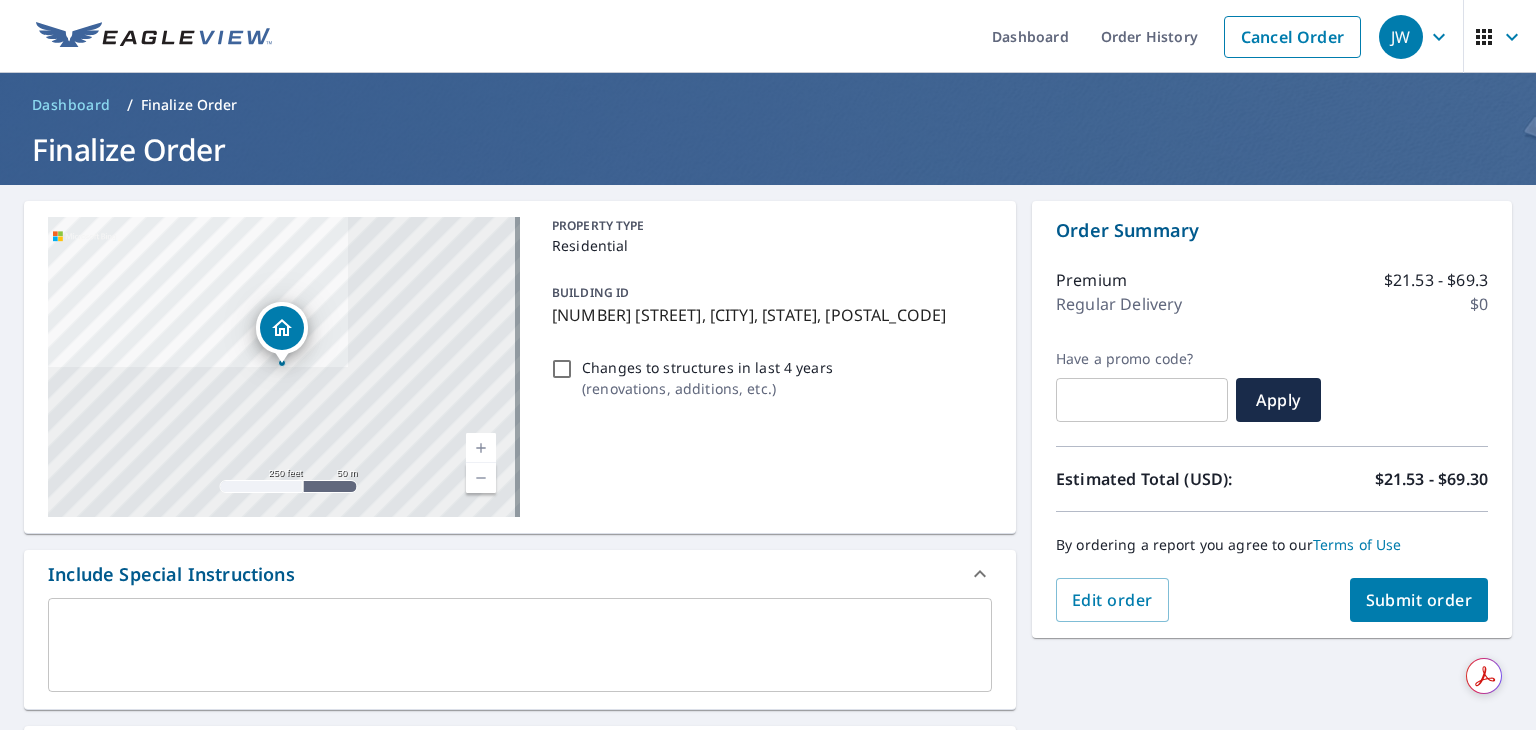 scroll, scrollTop: 541, scrollLeft: 0, axis: vertical 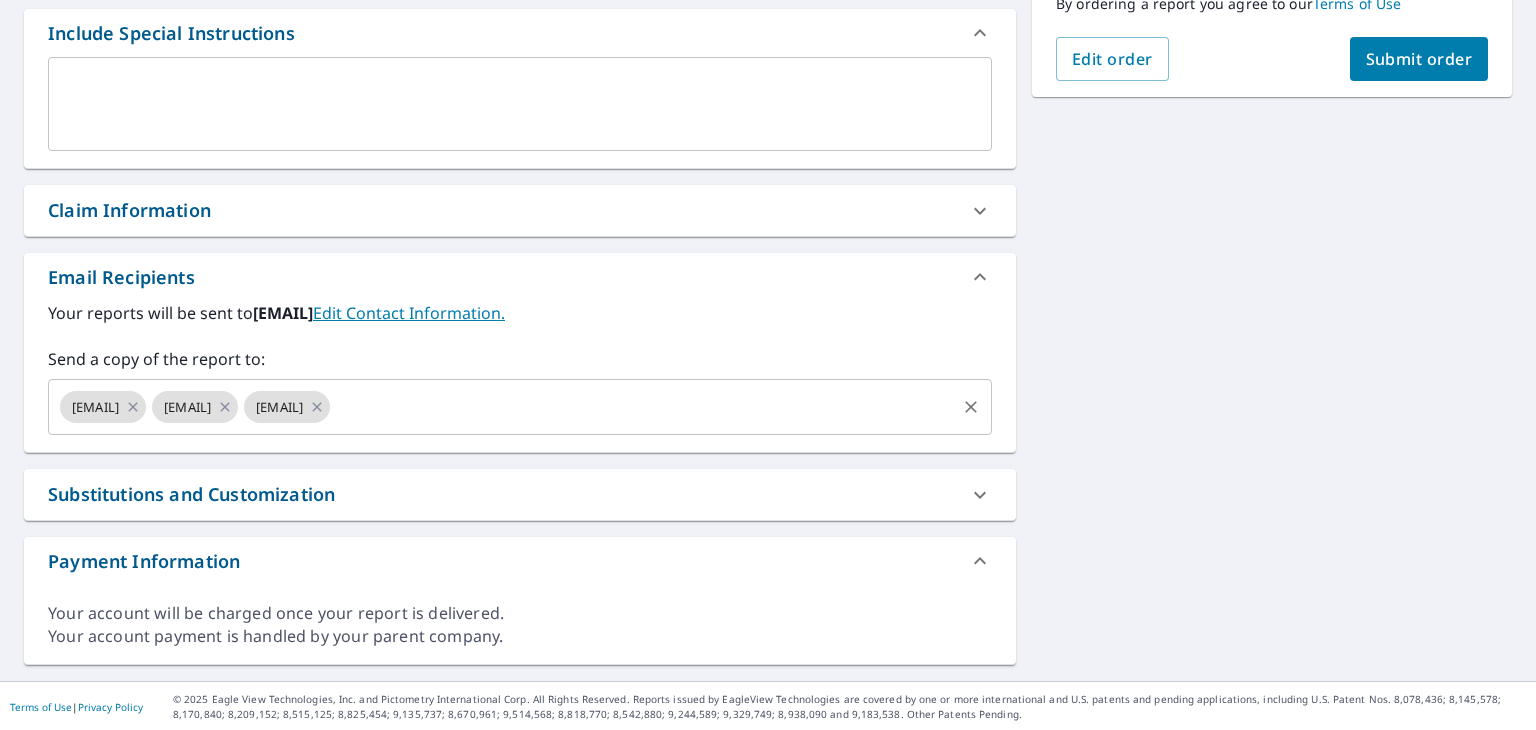 click at bounding box center [643, 407] 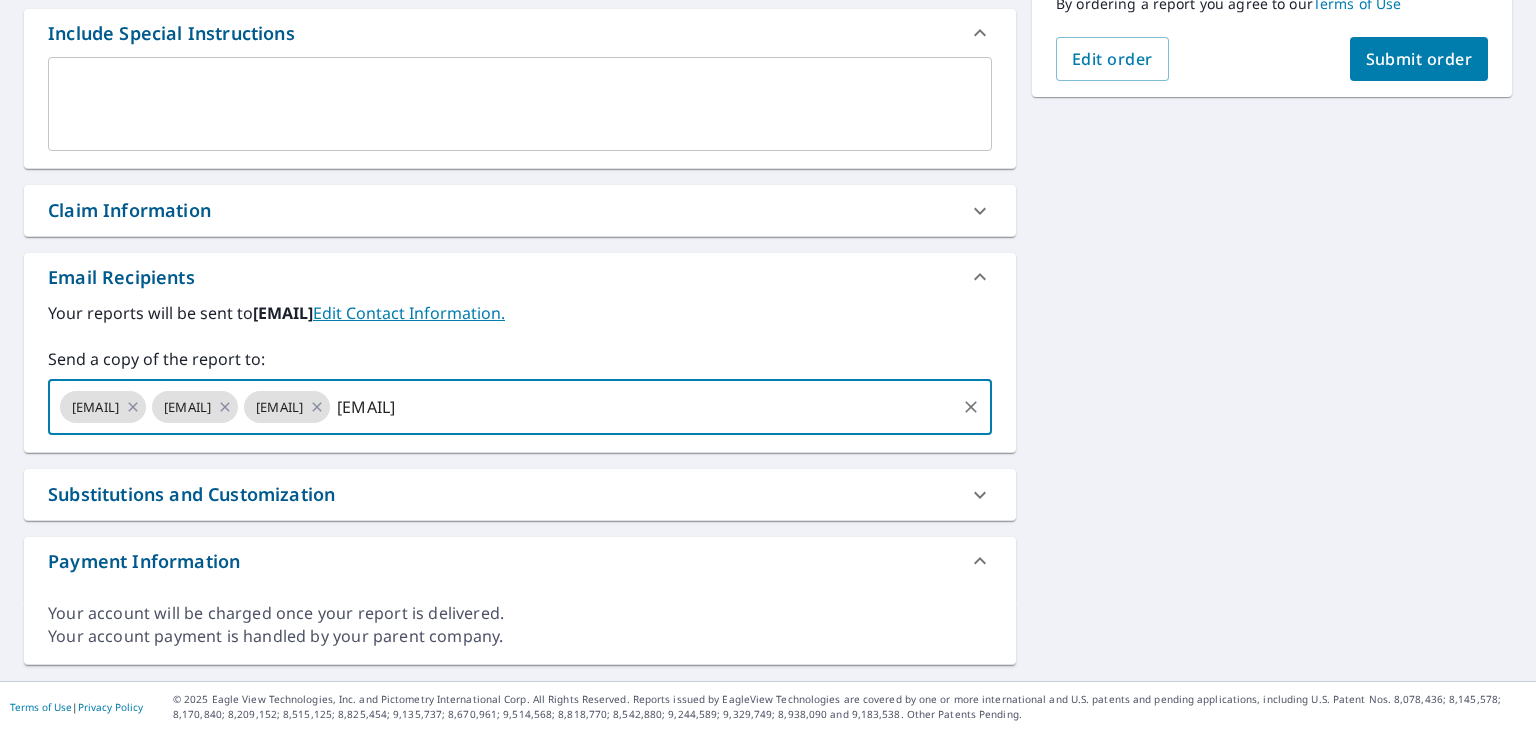 scroll, scrollTop: 0, scrollLeft: 109, axis: horizontal 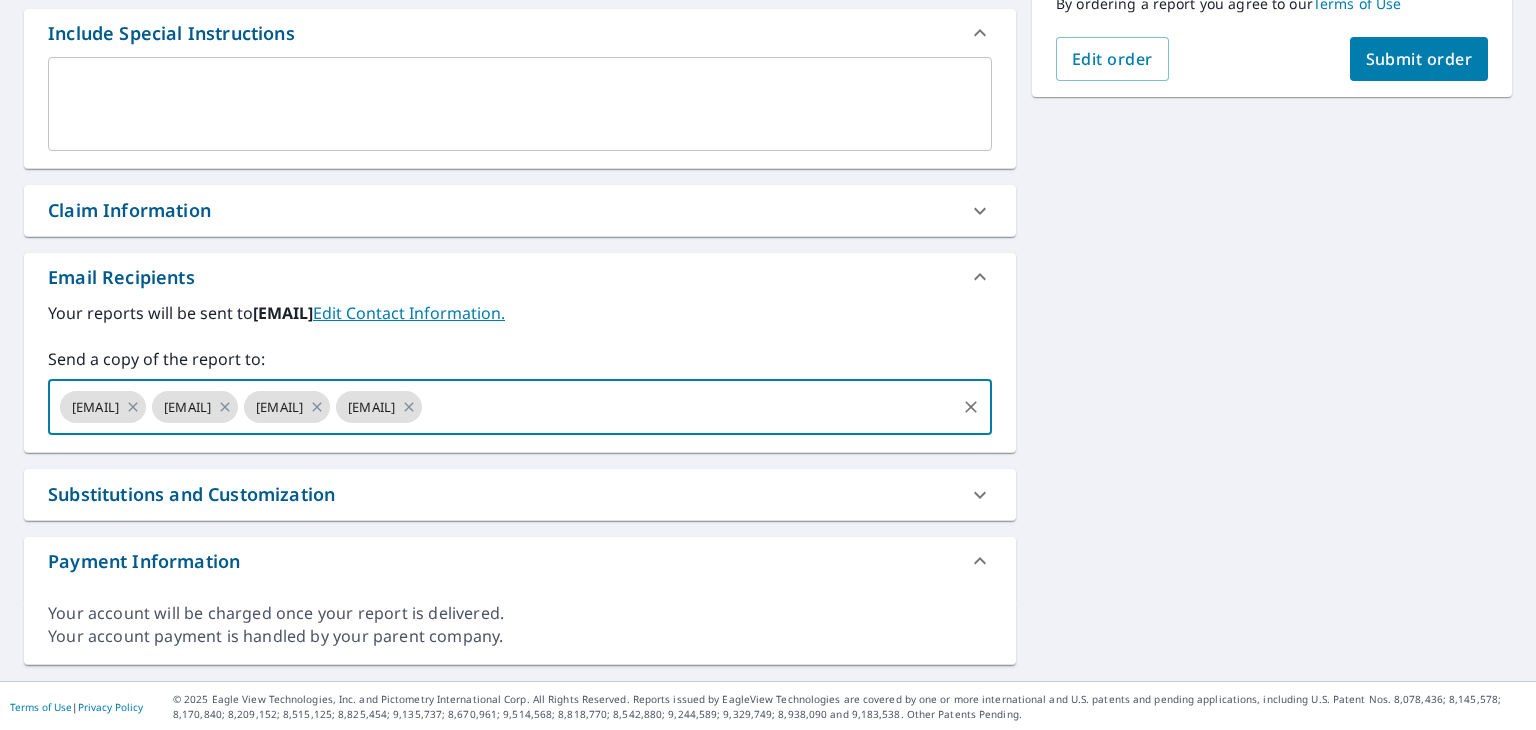 click on "Submit order" at bounding box center (1419, 59) 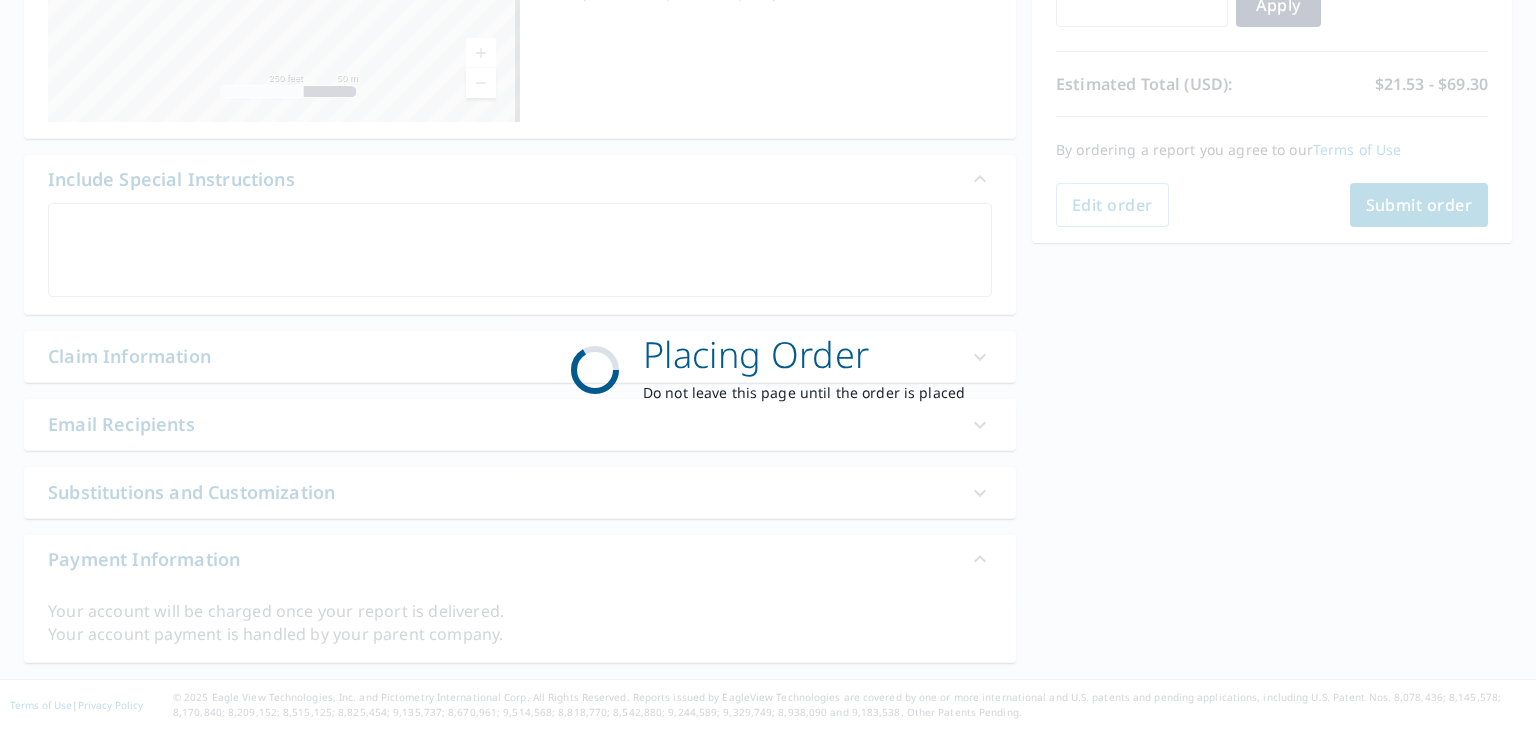scroll, scrollTop: 393, scrollLeft: 0, axis: vertical 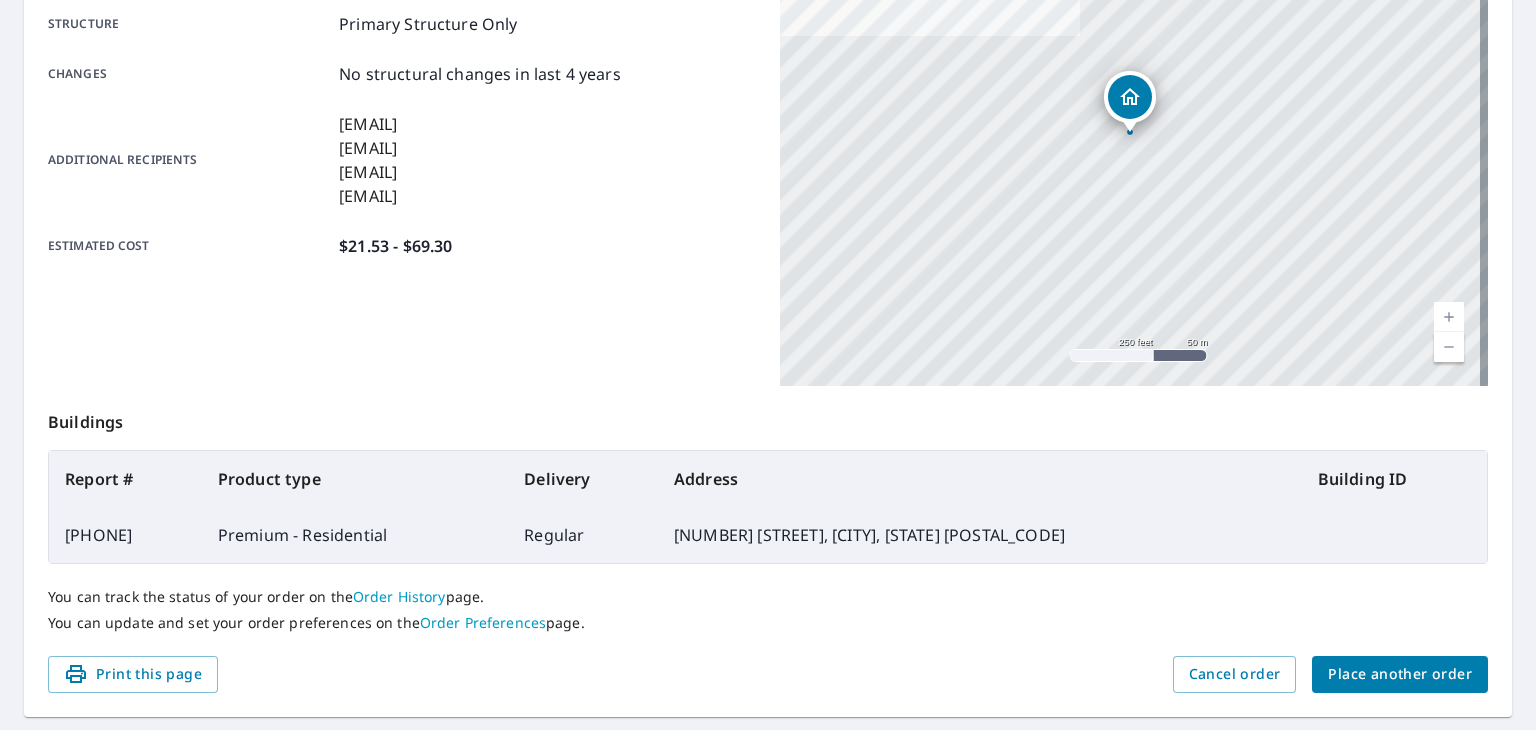click on "Place another order" at bounding box center [1400, 674] 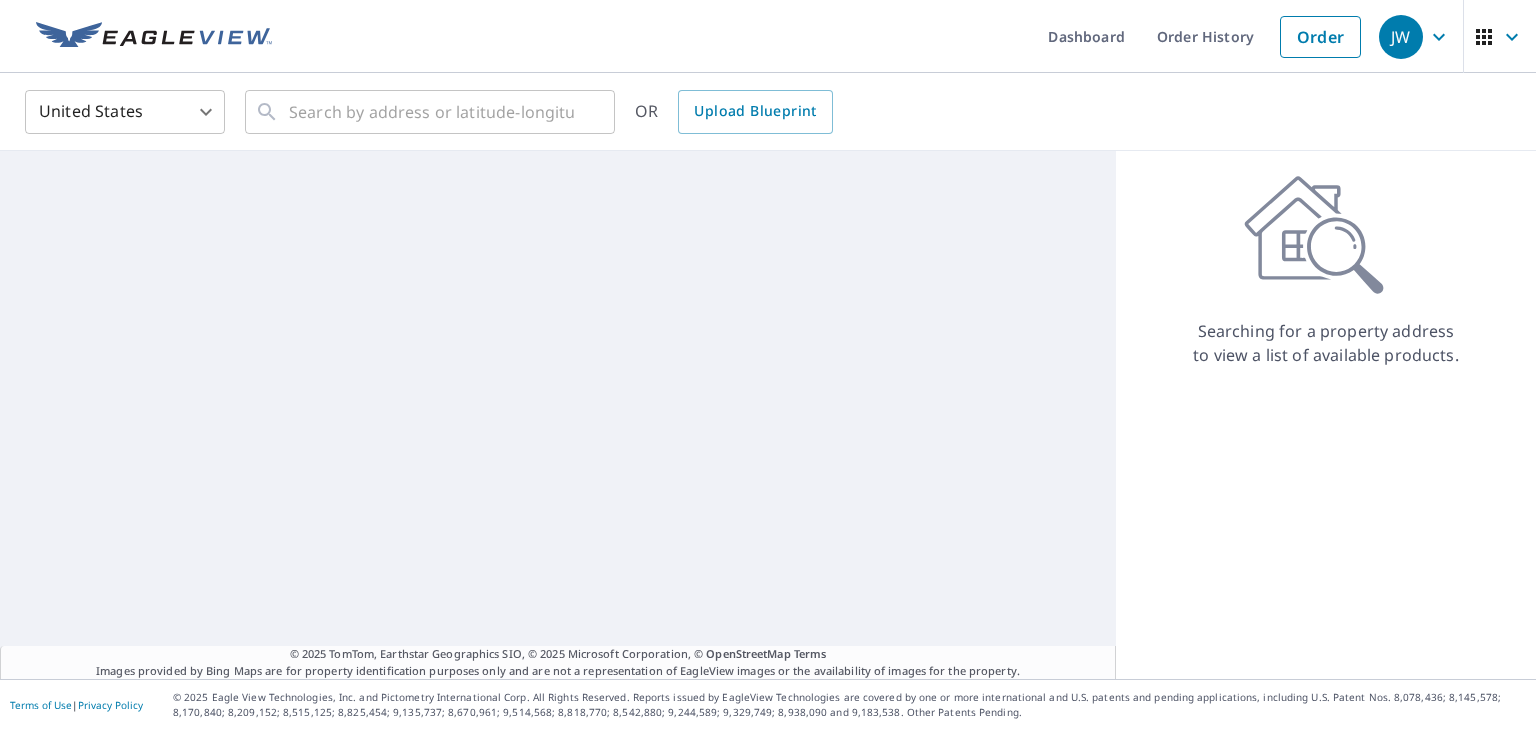 scroll, scrollTop: 0, scrollLeft: 0, axis: both 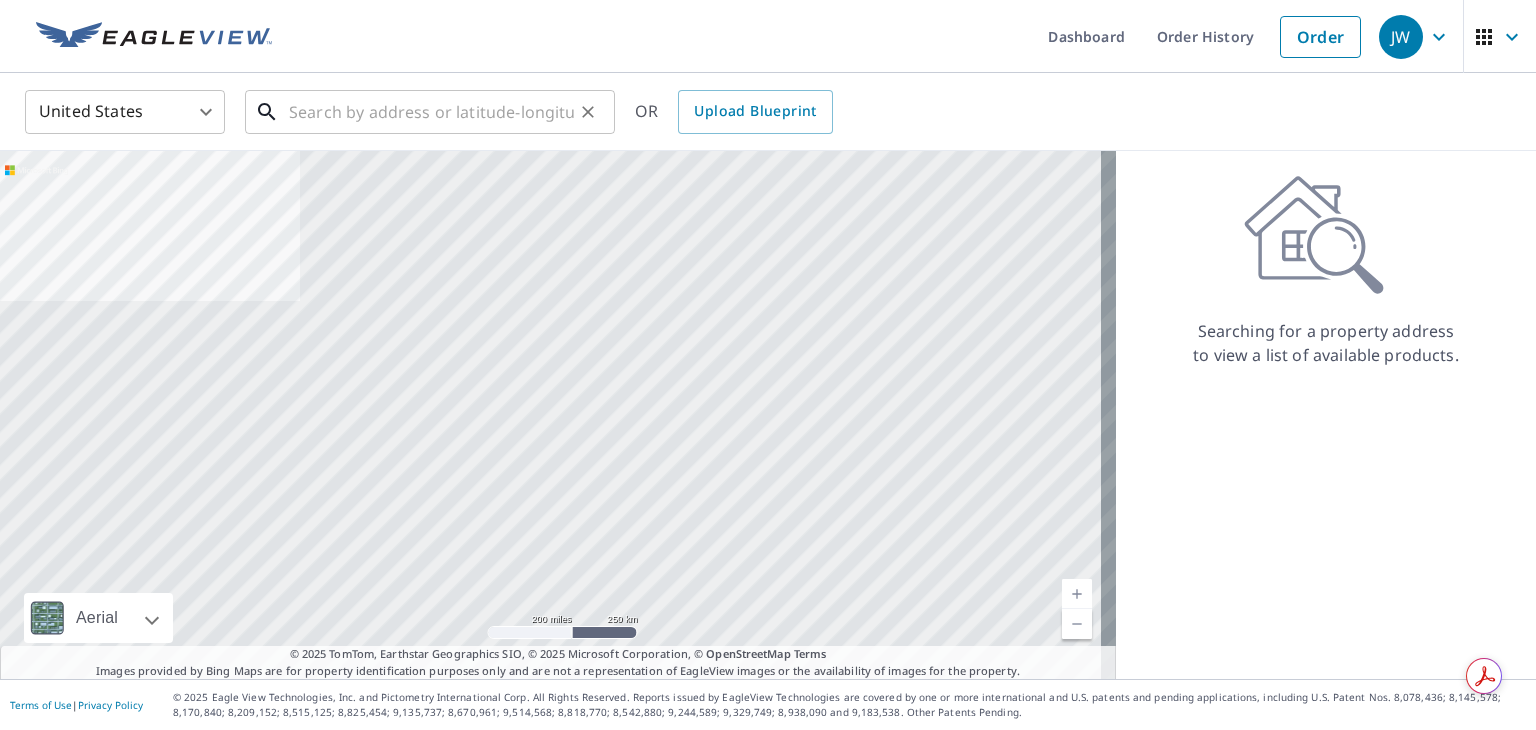 click at bounding box center (431, 112) 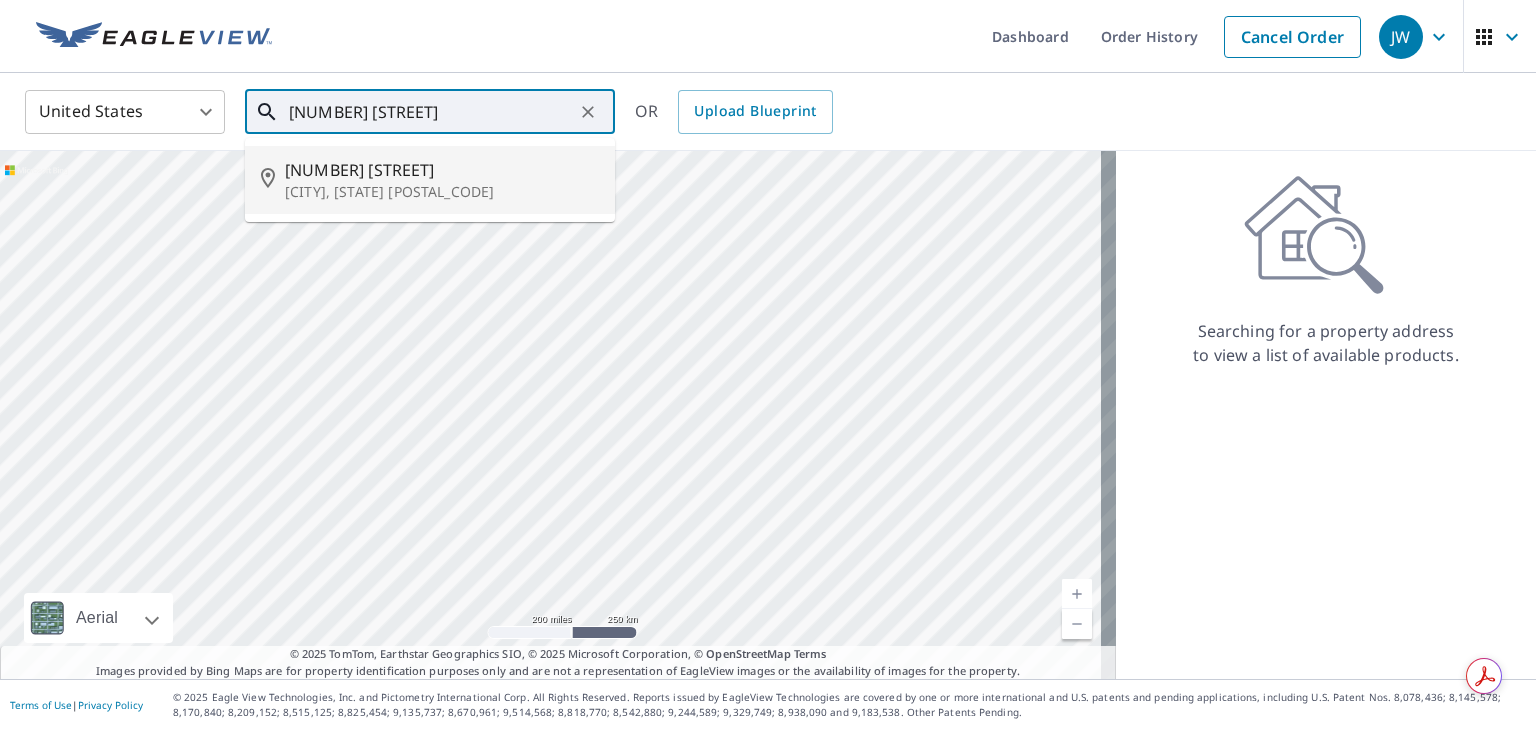 click on "1254 Fain Dr" at bounding box center [442, 170] 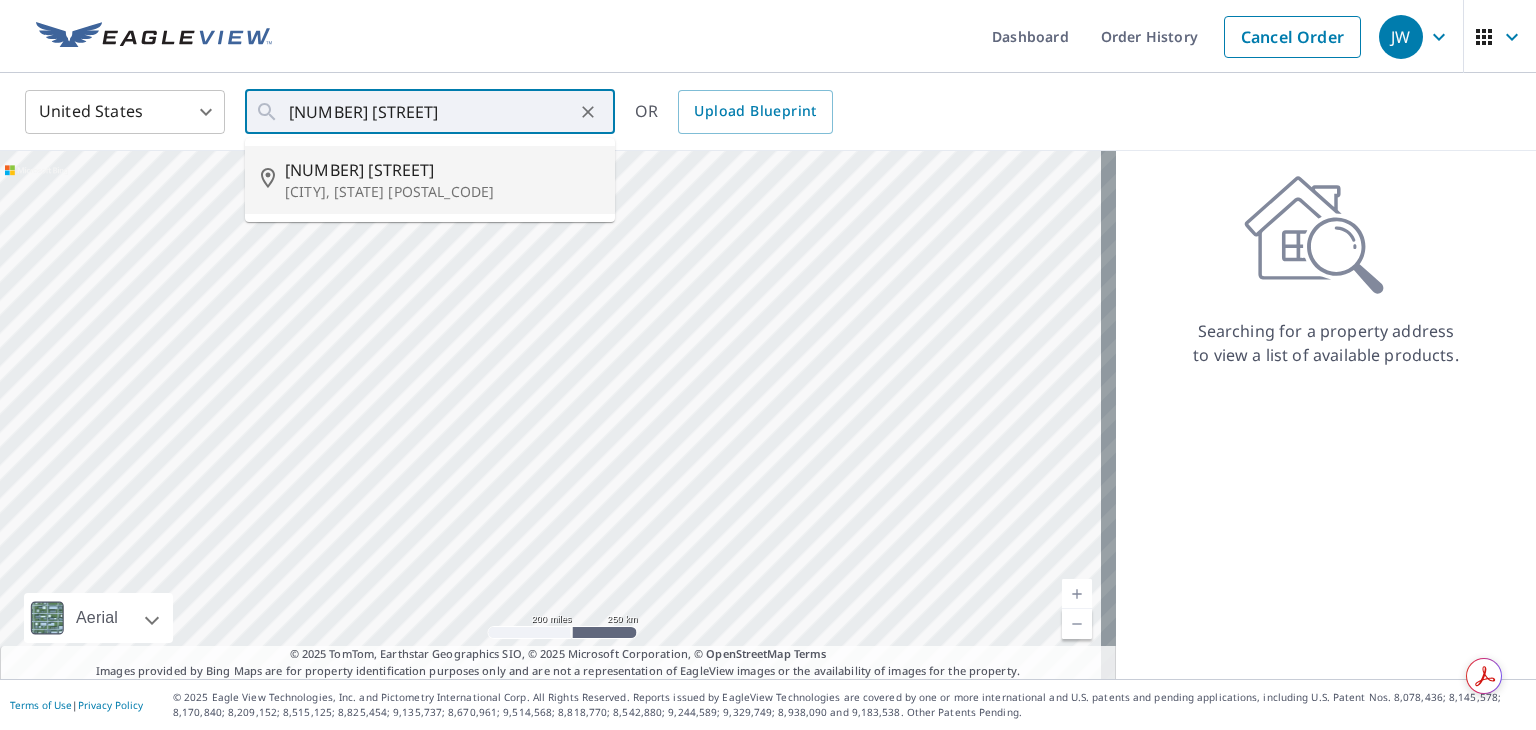 type on "1254 Fain Dr Saint Louis, MO 63125" 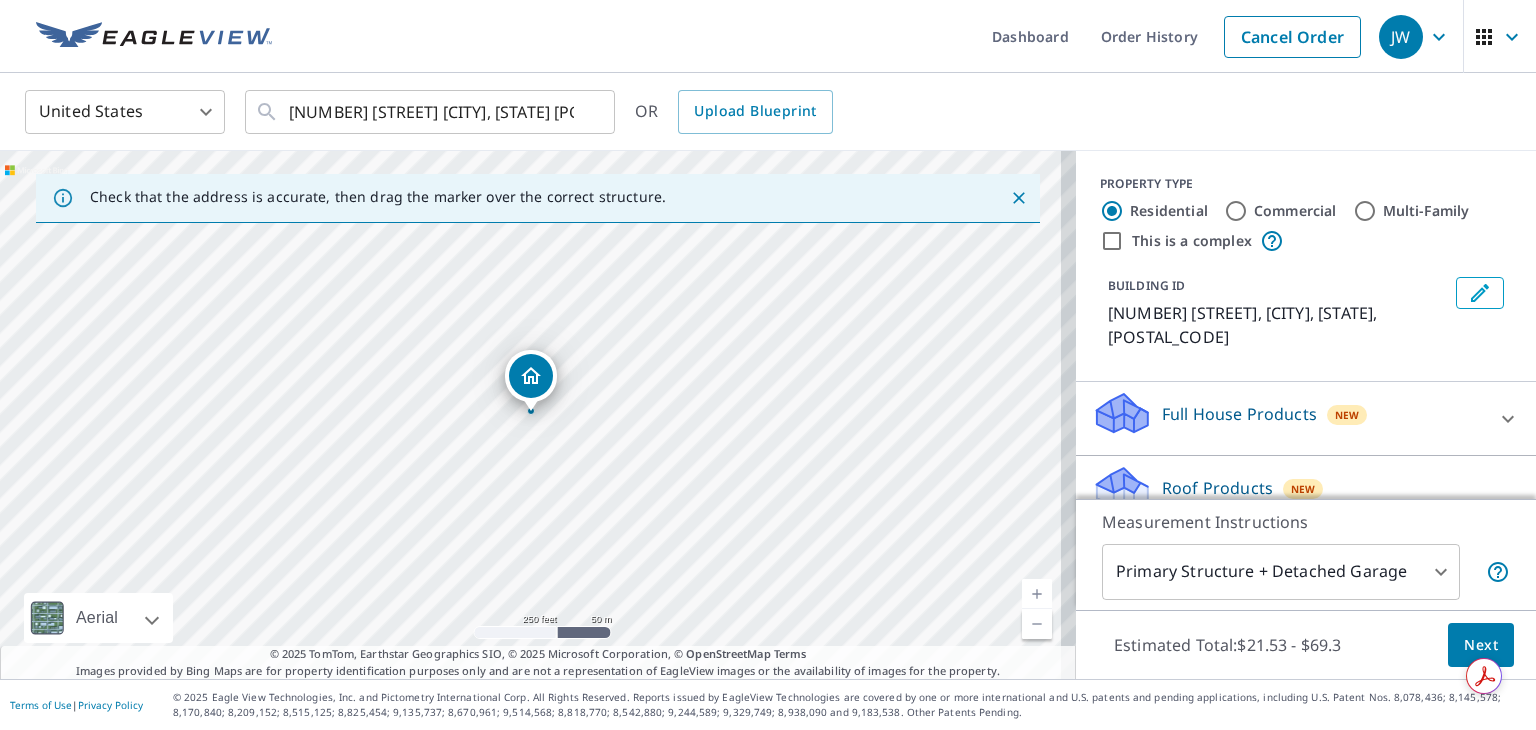 scroll, scrollTop: 175, scrollLeft: 0, axis: vertical 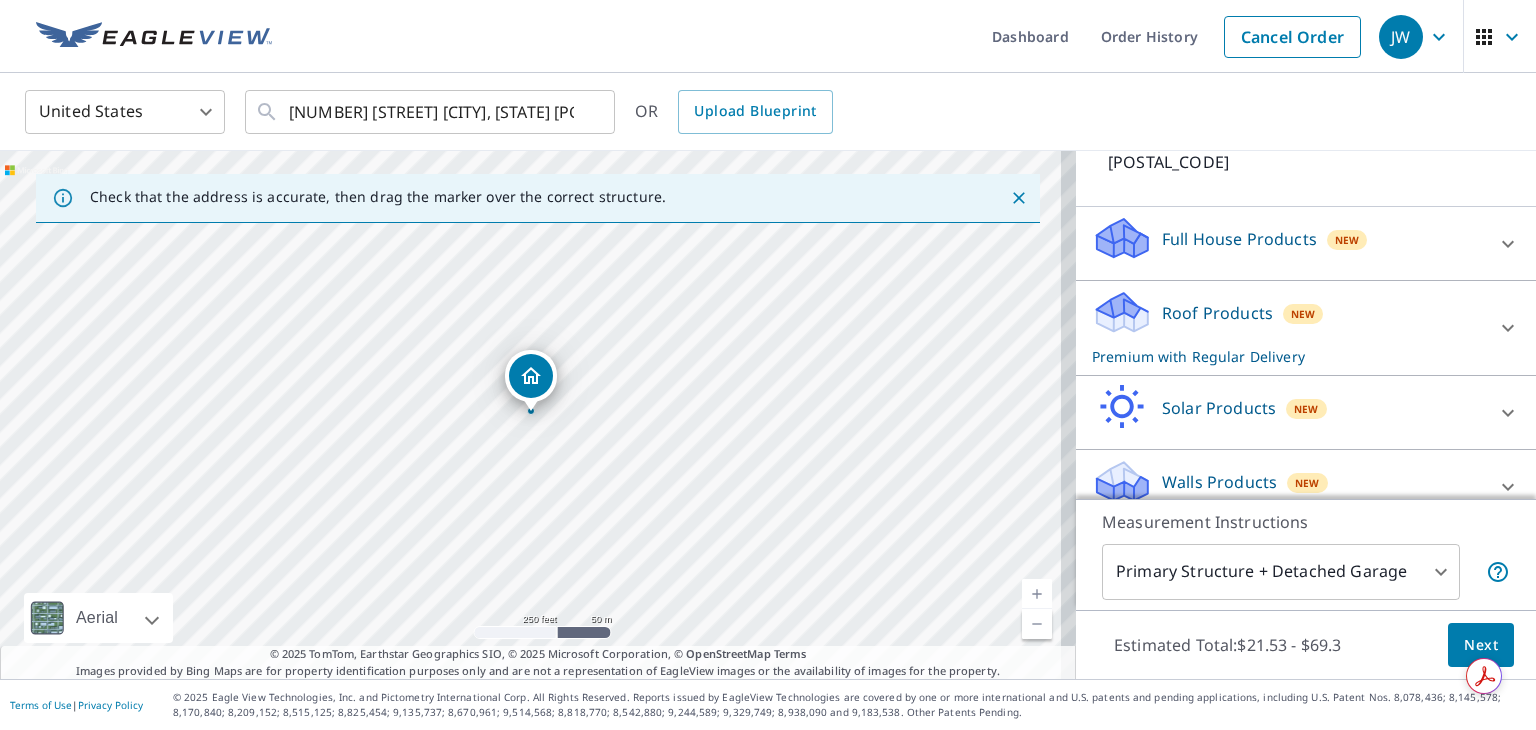 click on "JW JW
Dashboard Order History Cancel Order JW United States US ​ 1254 Fain Dr Saint Louis, MO 63125 ​ OR Upload Blueprint Check that the address is accurate, then drag the marker over the correct structure. 1254 Fain Dr Saint Louis, MO 63125 Aerial Road A standard road map Aerial A detailed look from above Labels Labels 250 feet 50 m © 2025 TomTom, © Vexcel Imaging, © 2025 Microsoft Corporation,  © OpenStreetMap Terms © 2025 TomTom, Earthstar Geographics SIO, © 2025 Microsoft Corporation, ©   OpenStreetMap   Terms Images provided by Bing Maps are for property identification purposes only and are not a representation of EagleView images or the availability of images for the property. PROPERTY TYPE Residential Commercial Multi-Family This is a complex BUILDING ID 1254 Fain Dr, Saint Louis, MO, 63125 Full House Products New Full House™ $99 Roof Products New Premium with Regular Delivery Premium $21.53 - $69.3 Delivery Regular $0 8 ​ Gutter $13.65 Bid Perfect™ $18 Solar Products New $78.75" at bounding box center [768, 365] 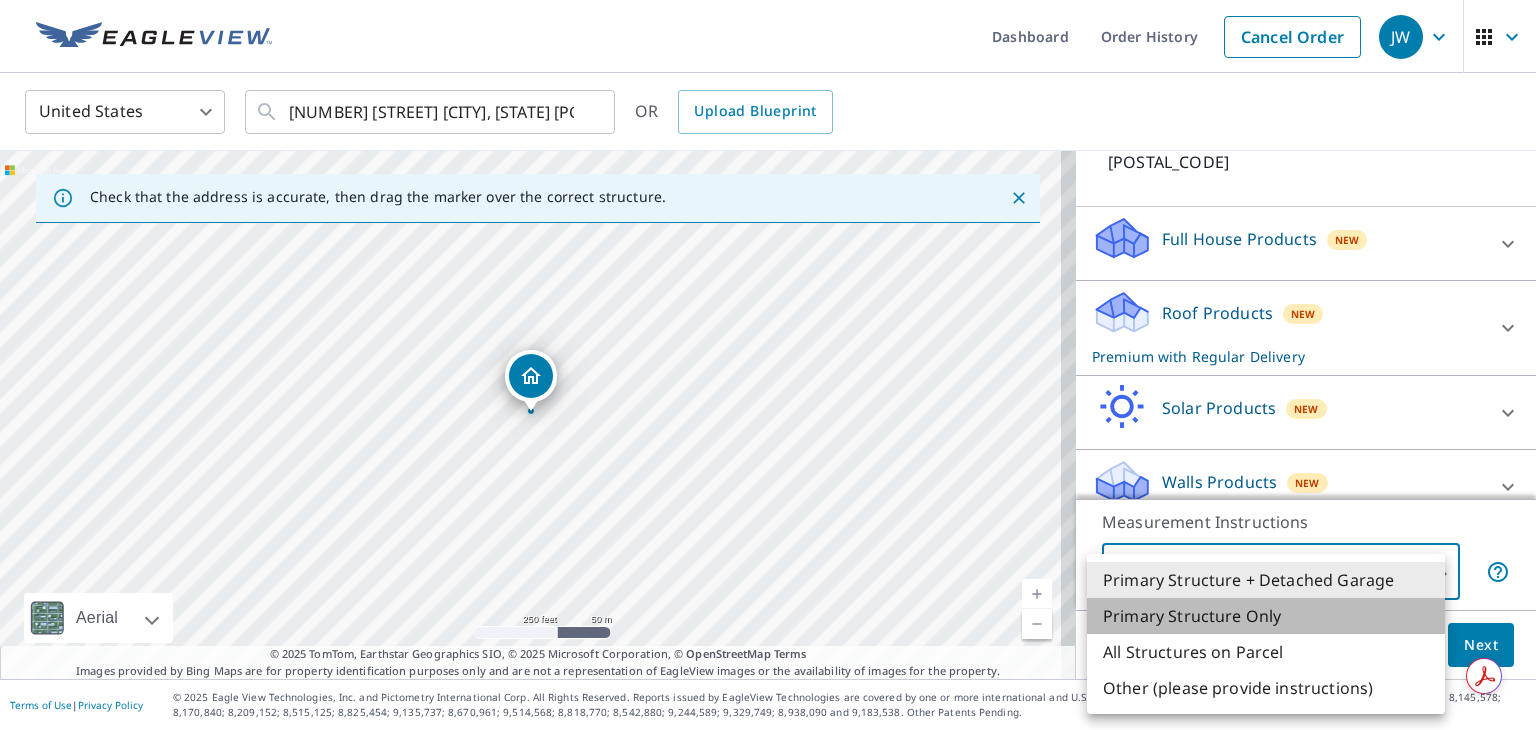 click on "Primary Structure Only" at bounding box center [1266, 616] 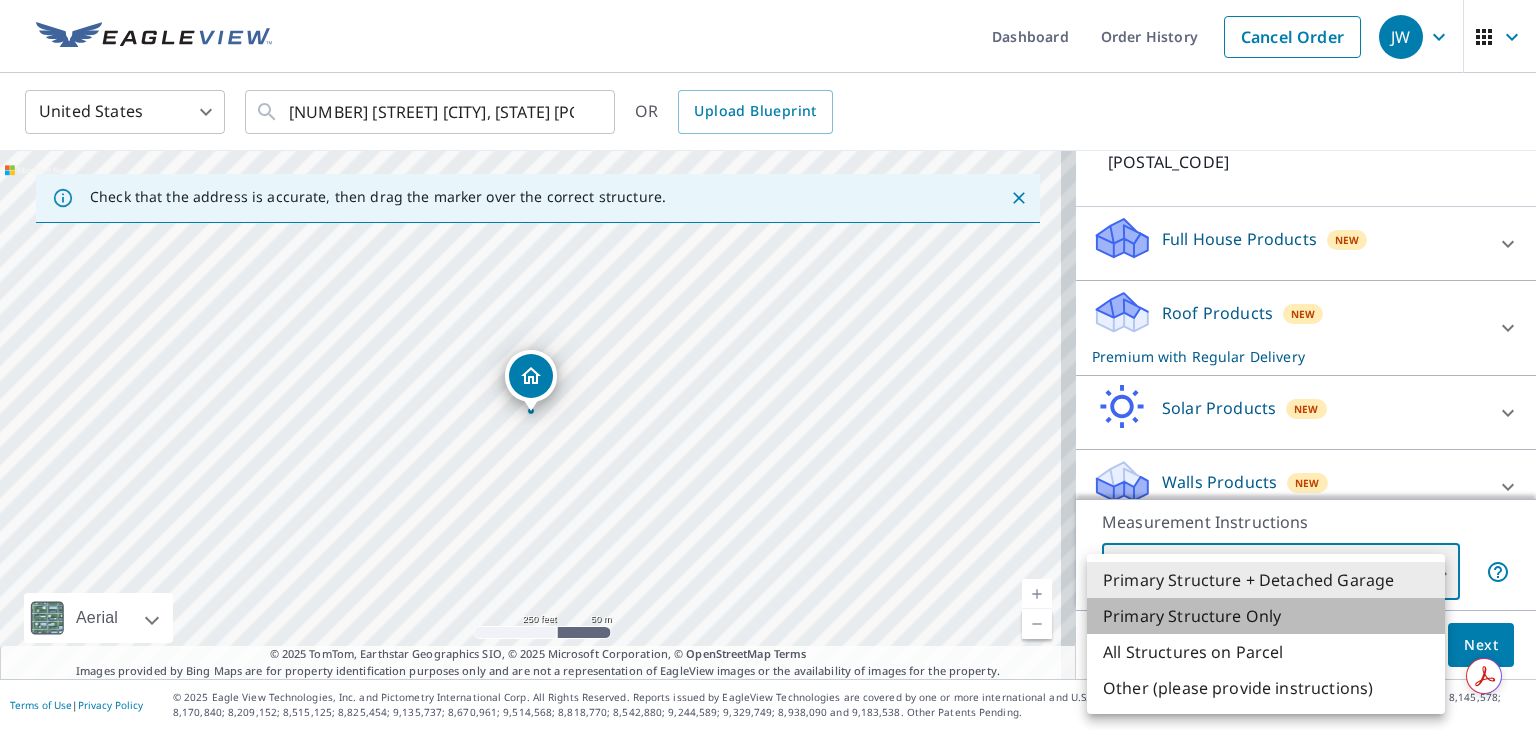 type on "2" 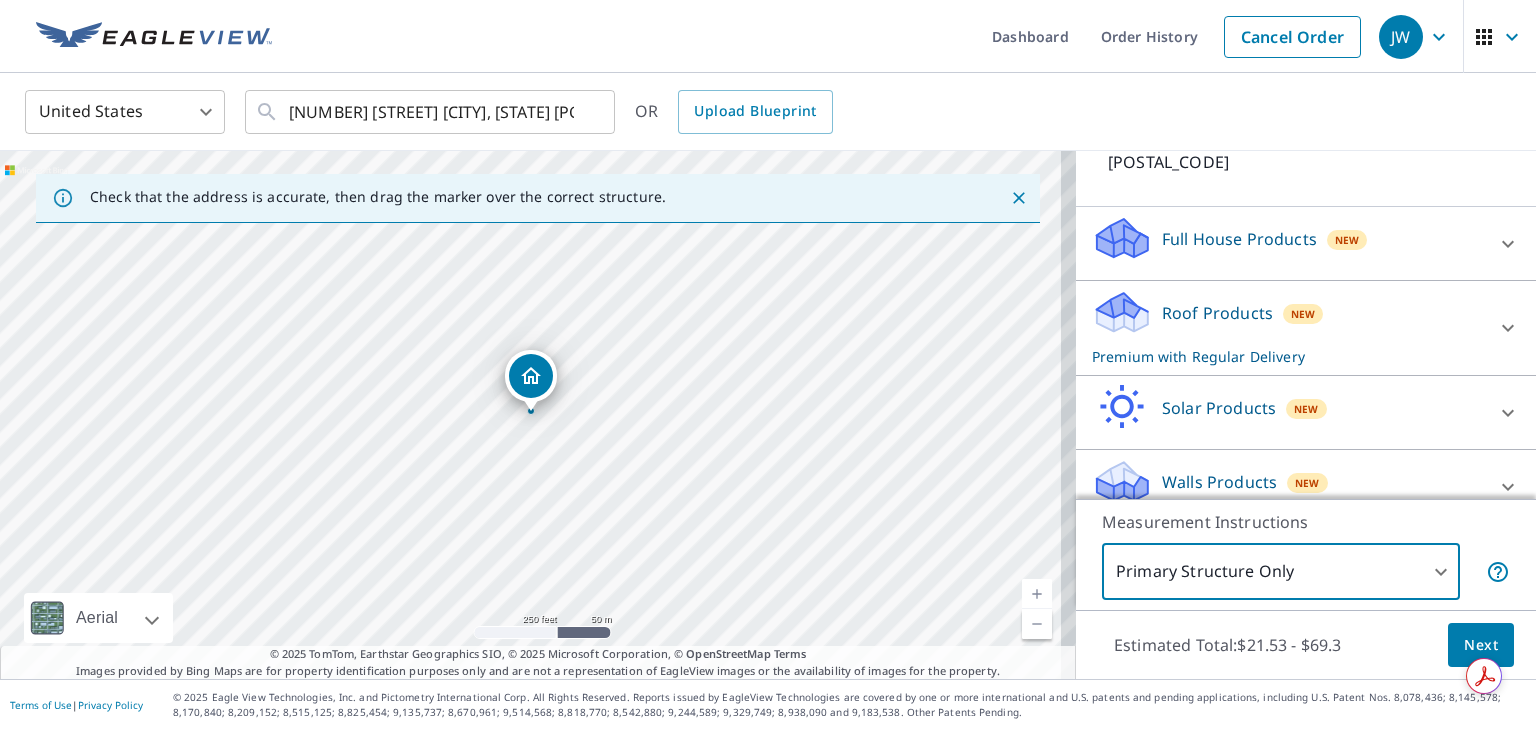 click on "Next" at bounding box center (1481, 645) 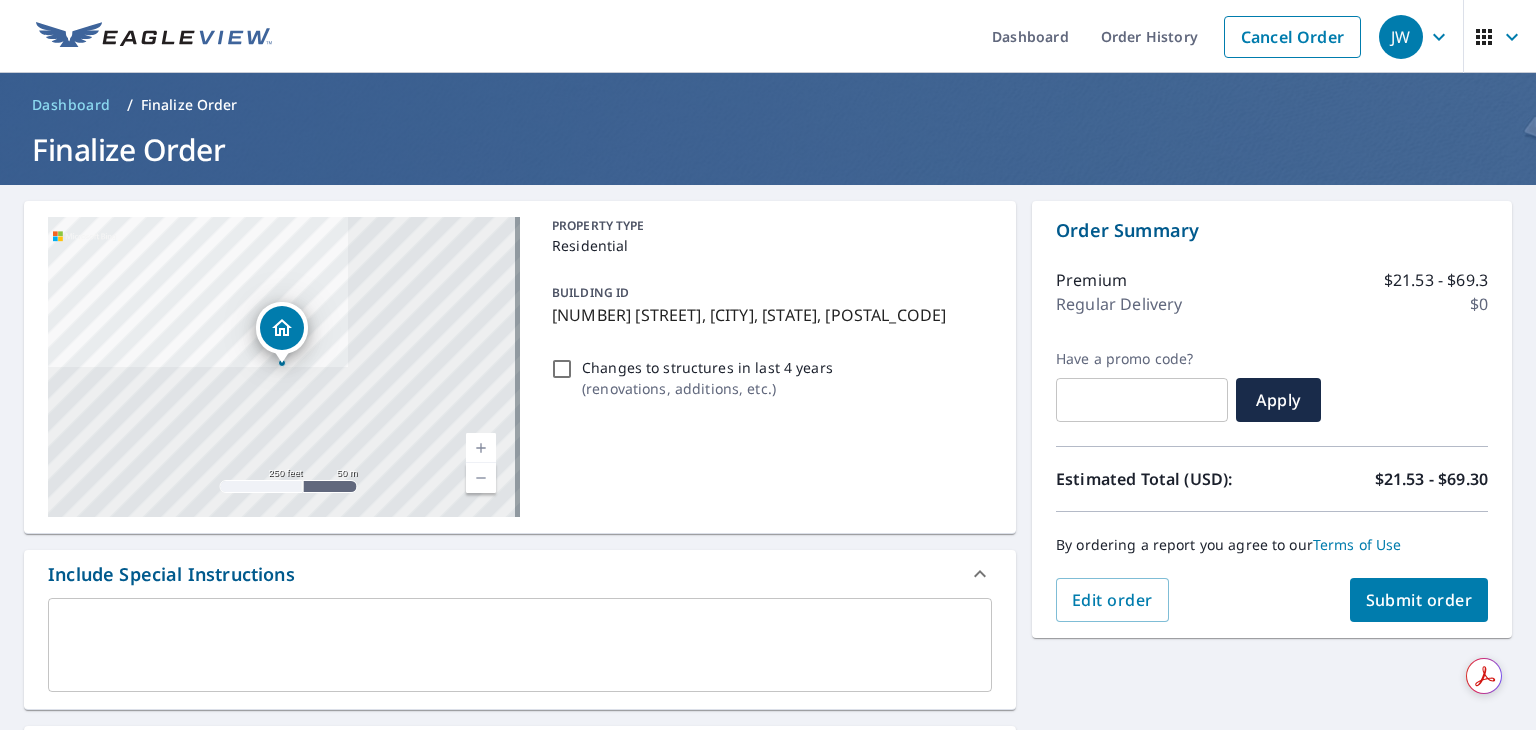 scroll, scrollTop: 541, scrollLeft: 0, axis: vertical 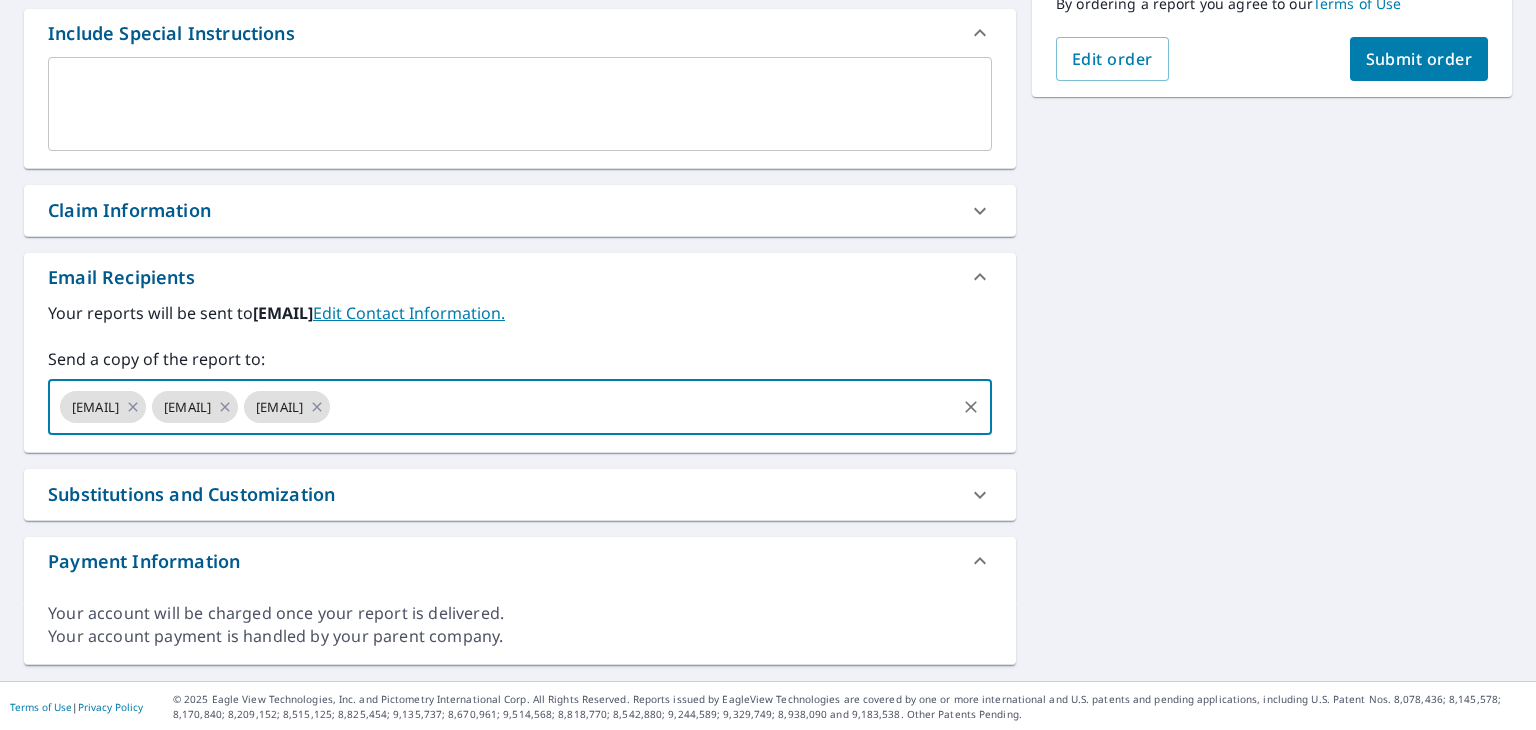 click at bounding box center [643, 407] 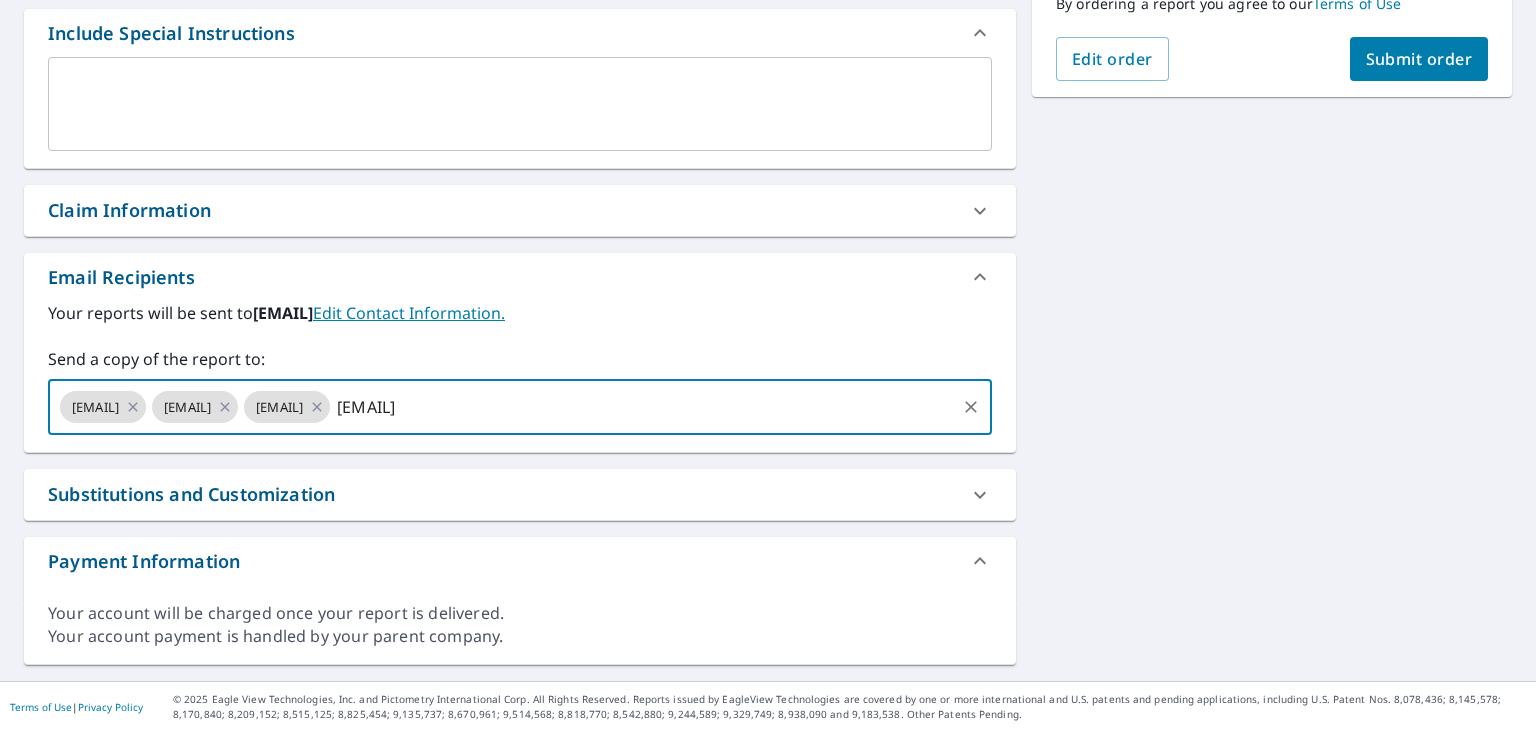 type on "william.mcdavid@wildwoodroof.com" 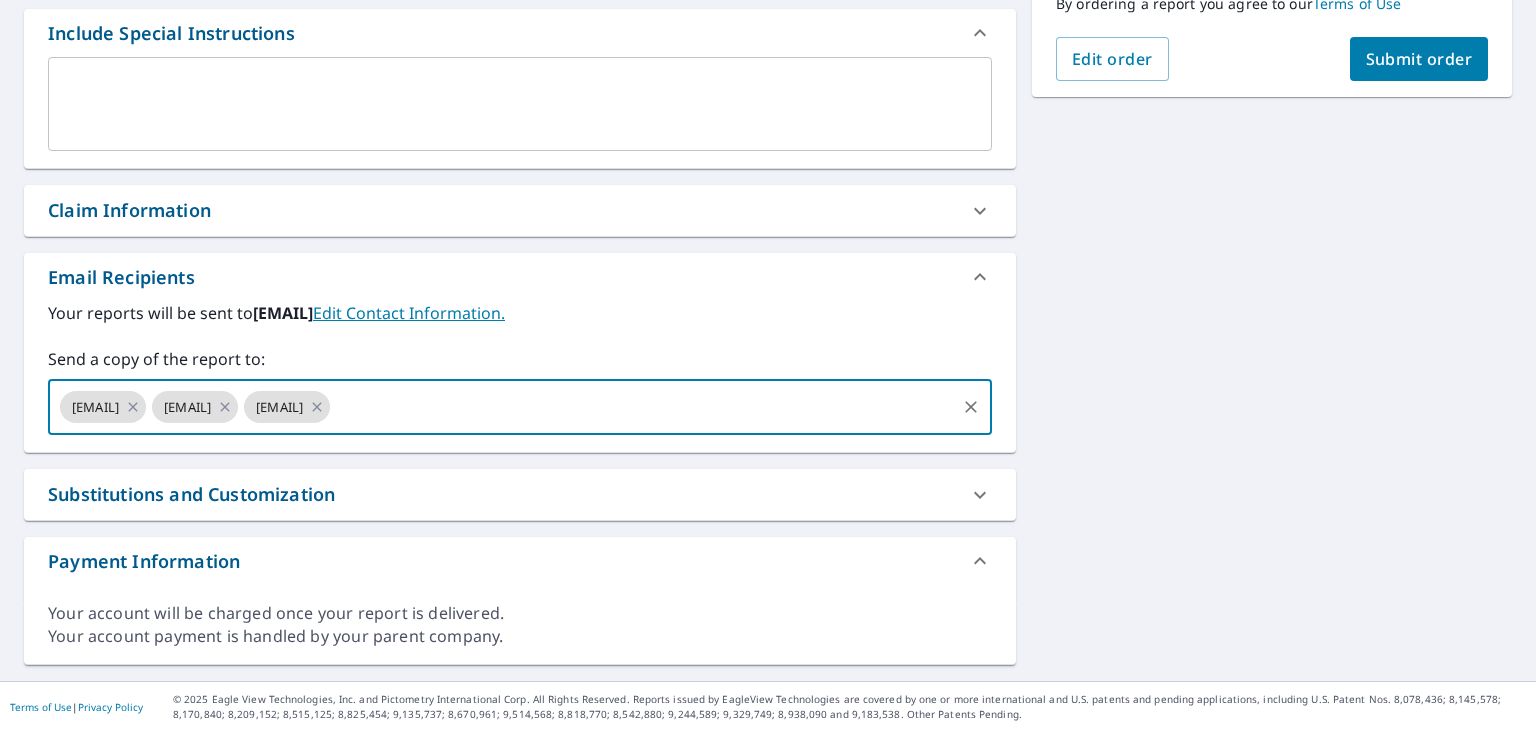 scroll, scrollTop: 0, scrollLeft: 0, axis: both 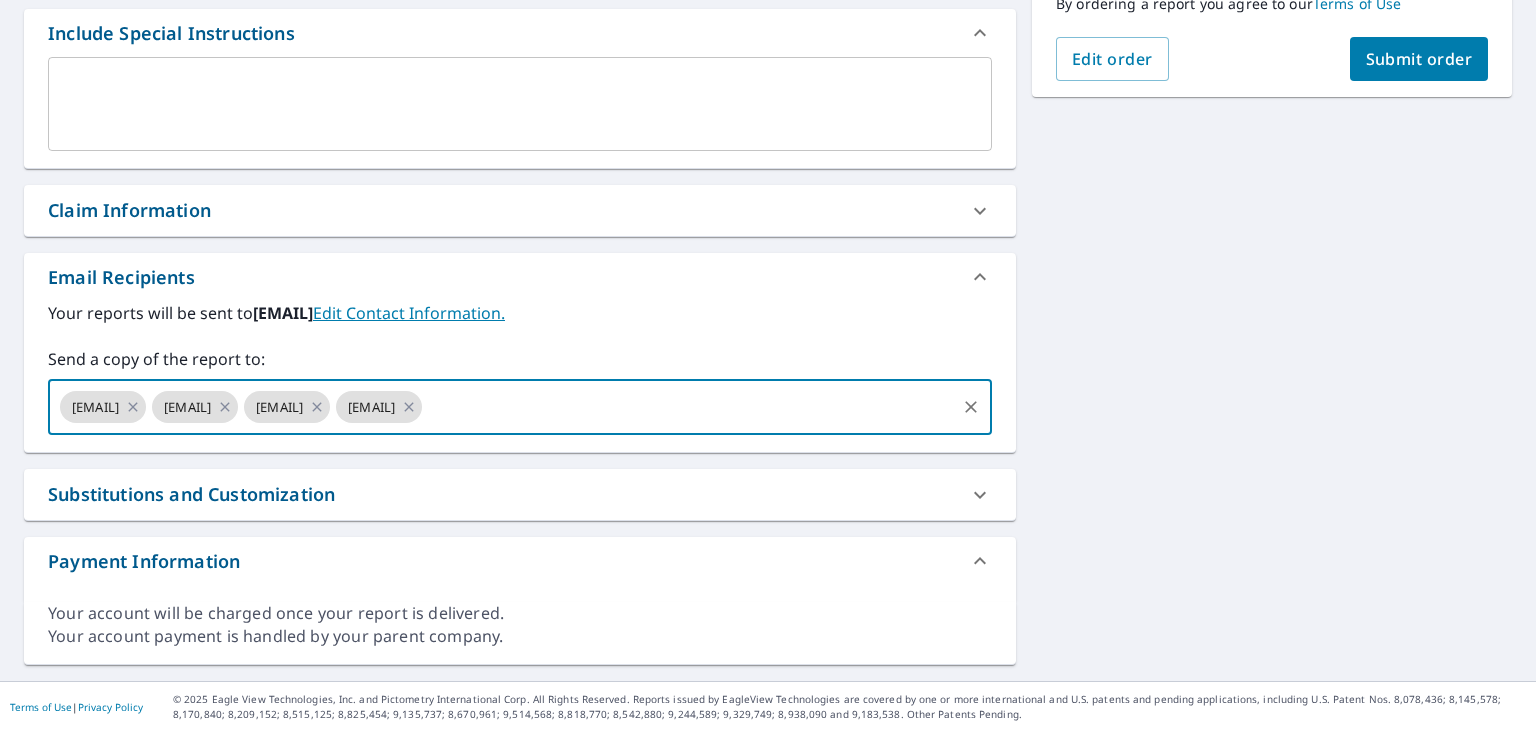 click on "Submit order" at bounding box center (1419, 59) 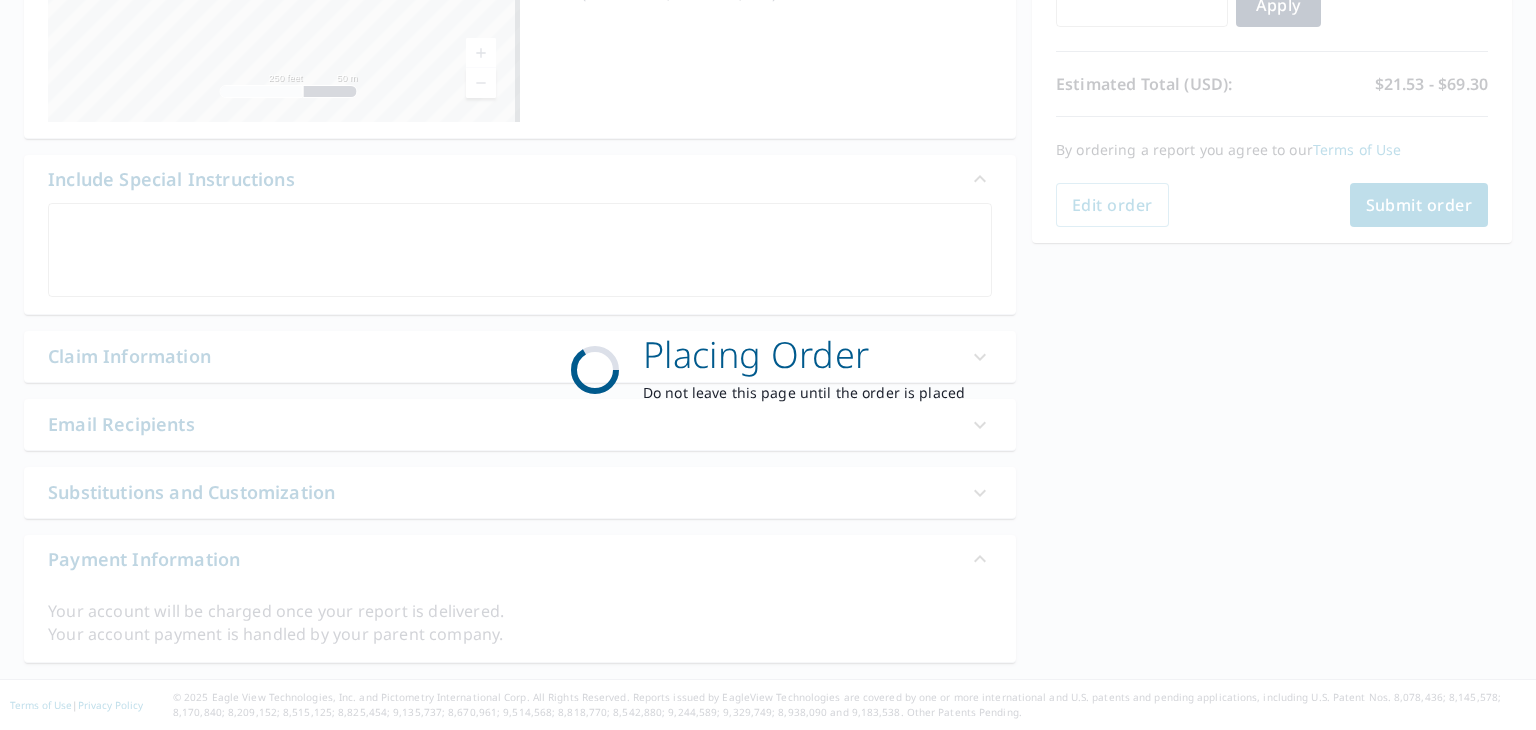 scroll, scrollTop: 393, scrollLeft: 0, axis: vertical 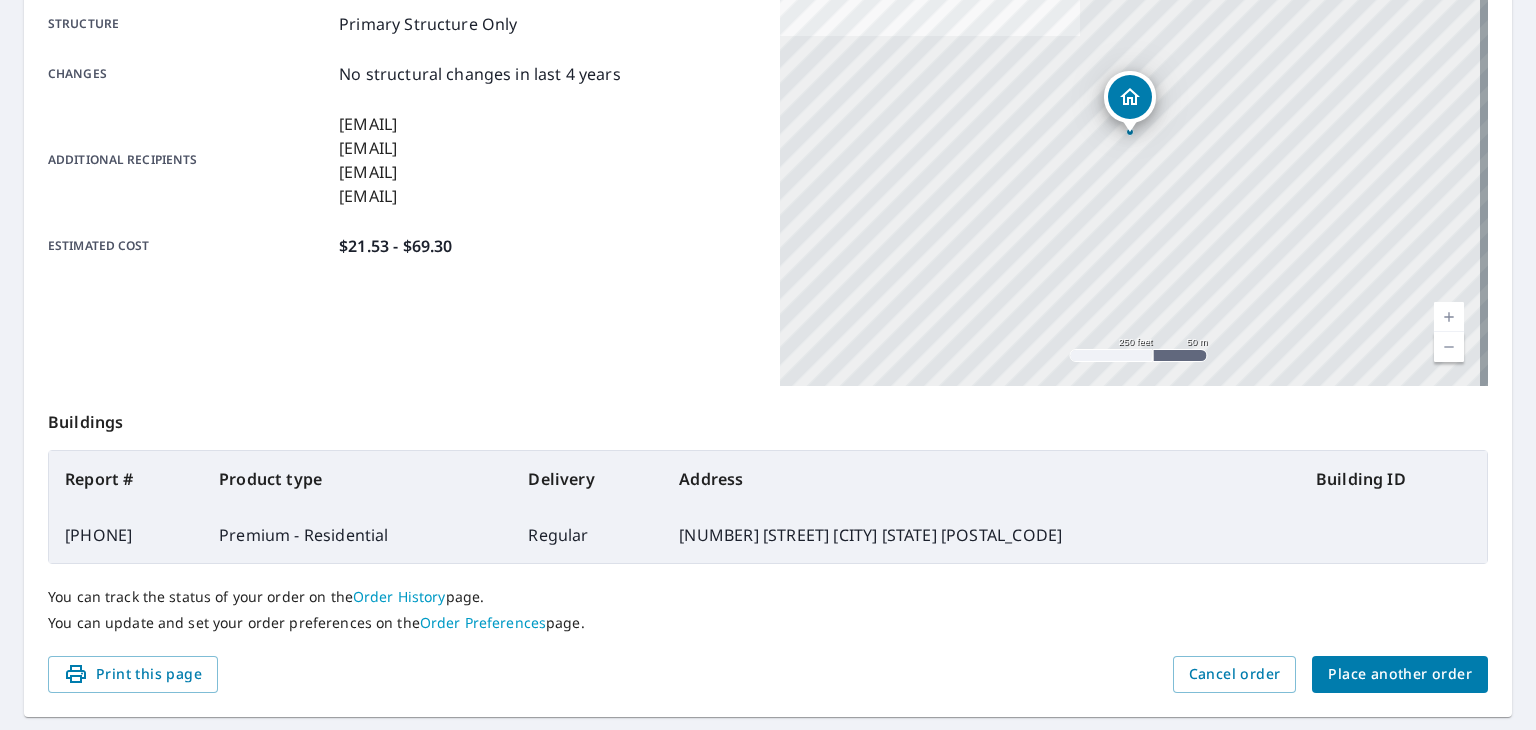 click on "Place another order" at bounding box center [1400, 674] 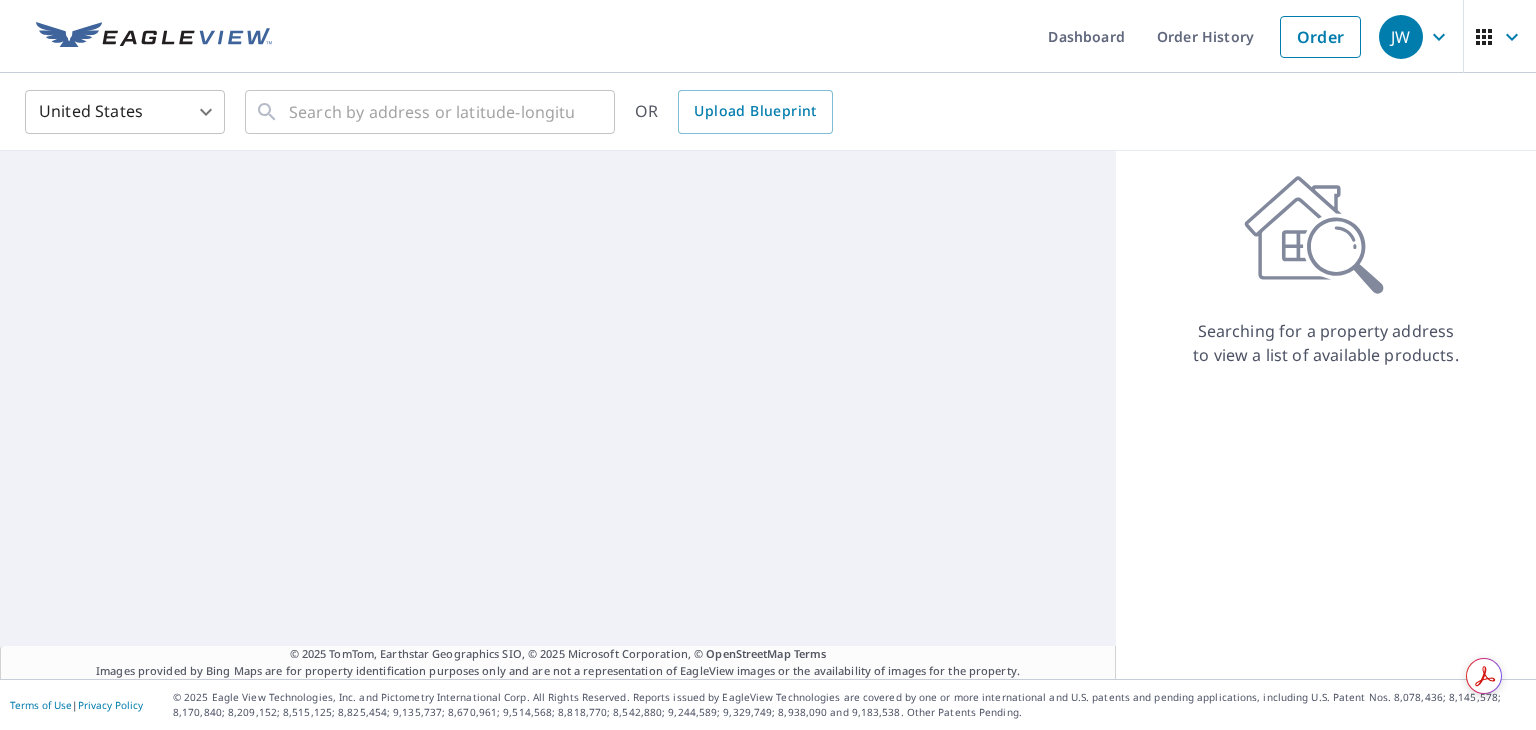 scroll, scrollTop: 0, scrollLeft: 0, axis: both 